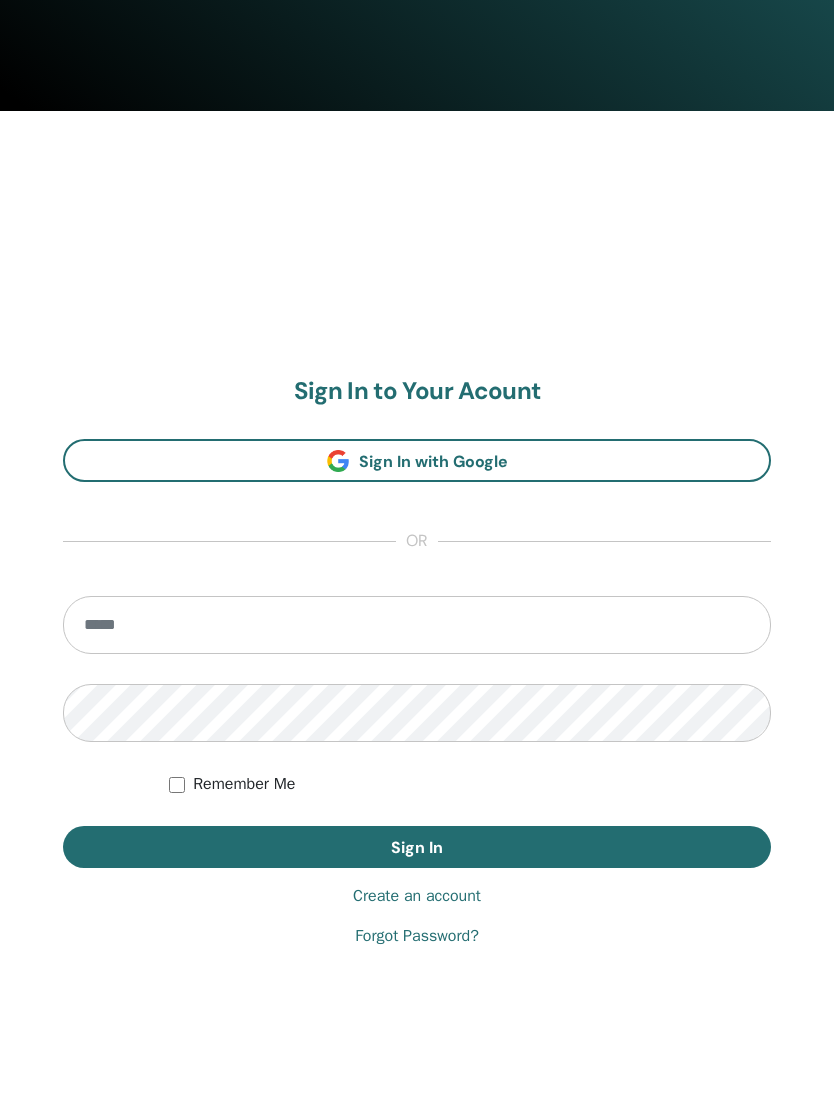 scroll, scrollTop: 1039, scrollLeft: 0, axis: vertical 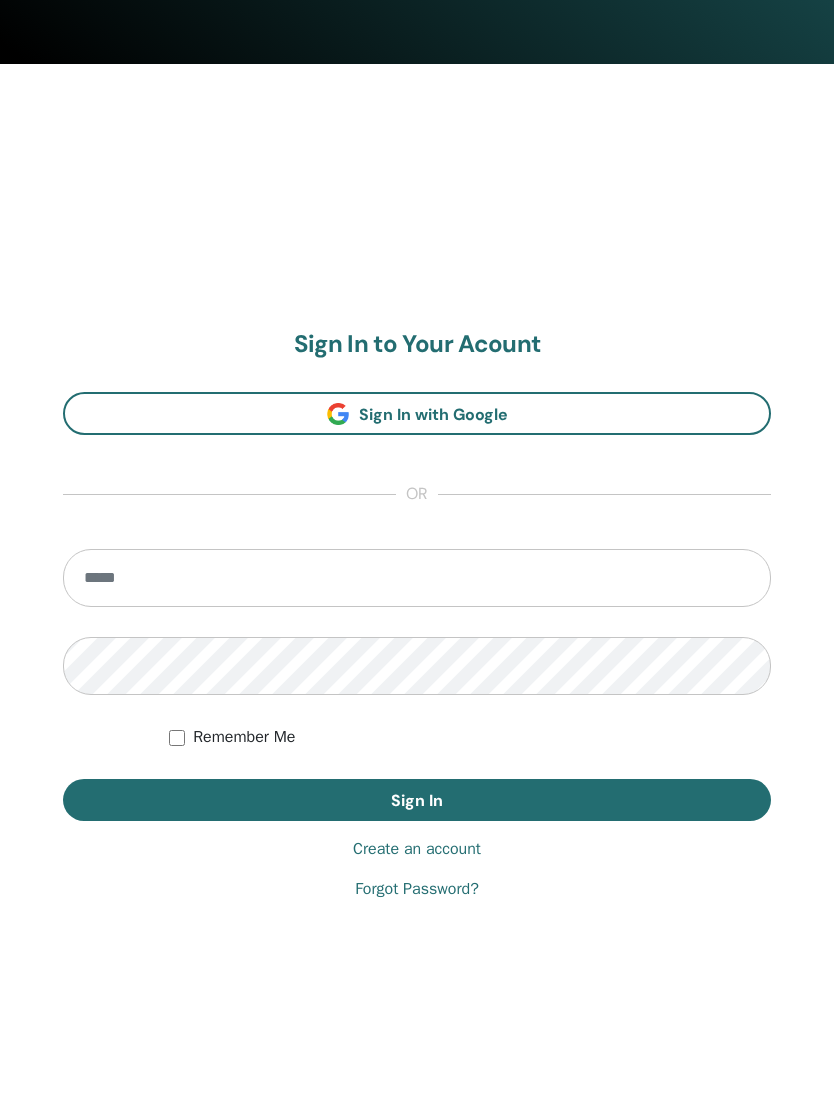click on "Sign In with Google" at bounding box center [433, 414] 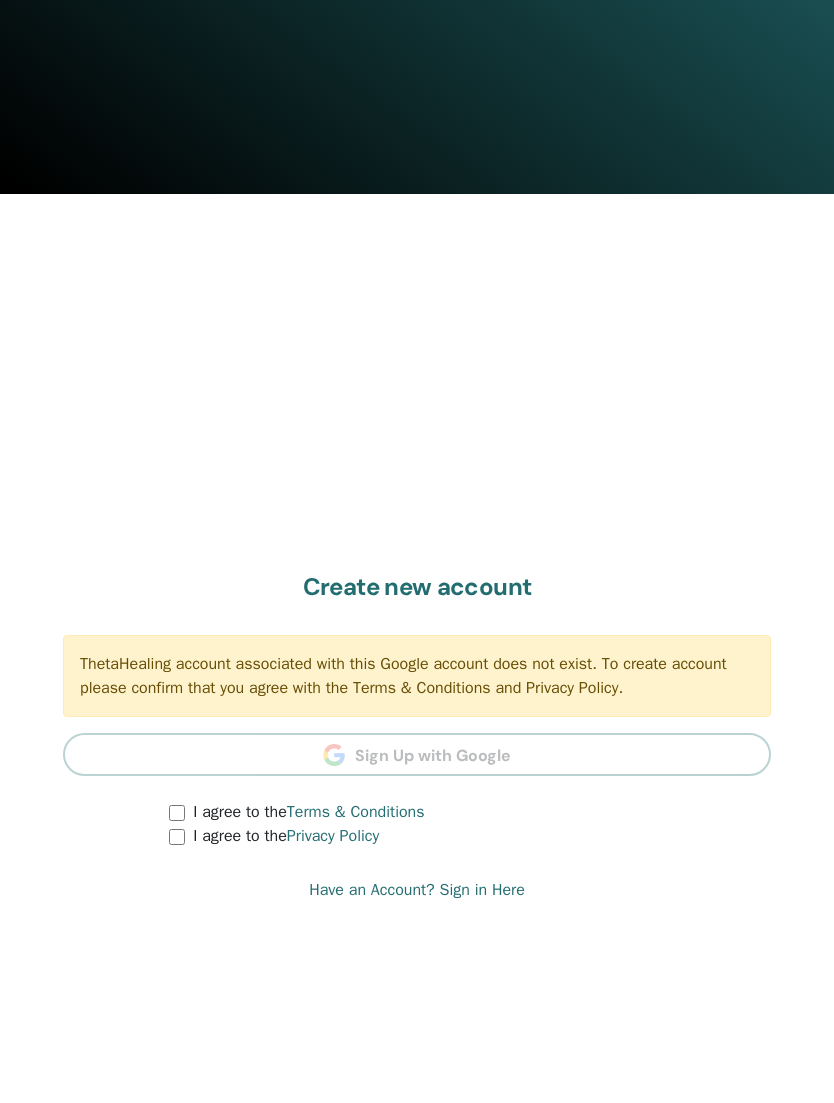 scroll, scrollTop: 1039, scrollLeft: 0, axis: vertical 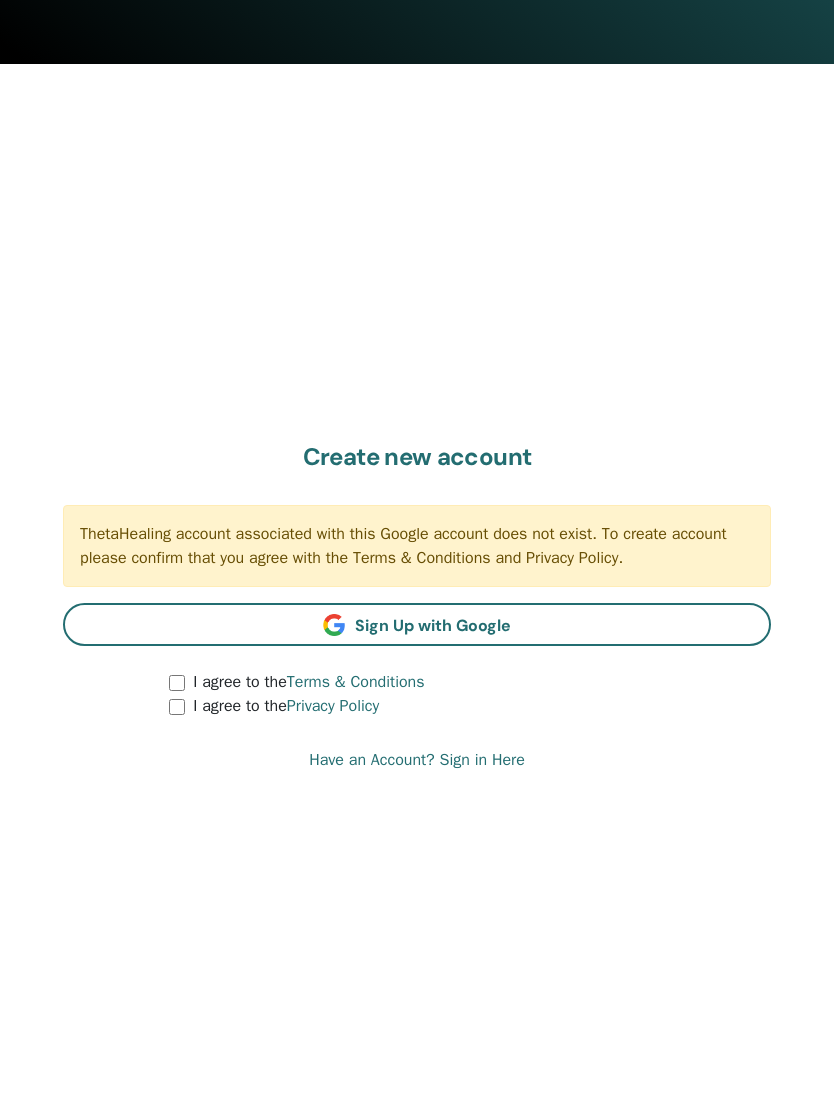 click on "Sign Up with Google" at bounding box center (433, 625) 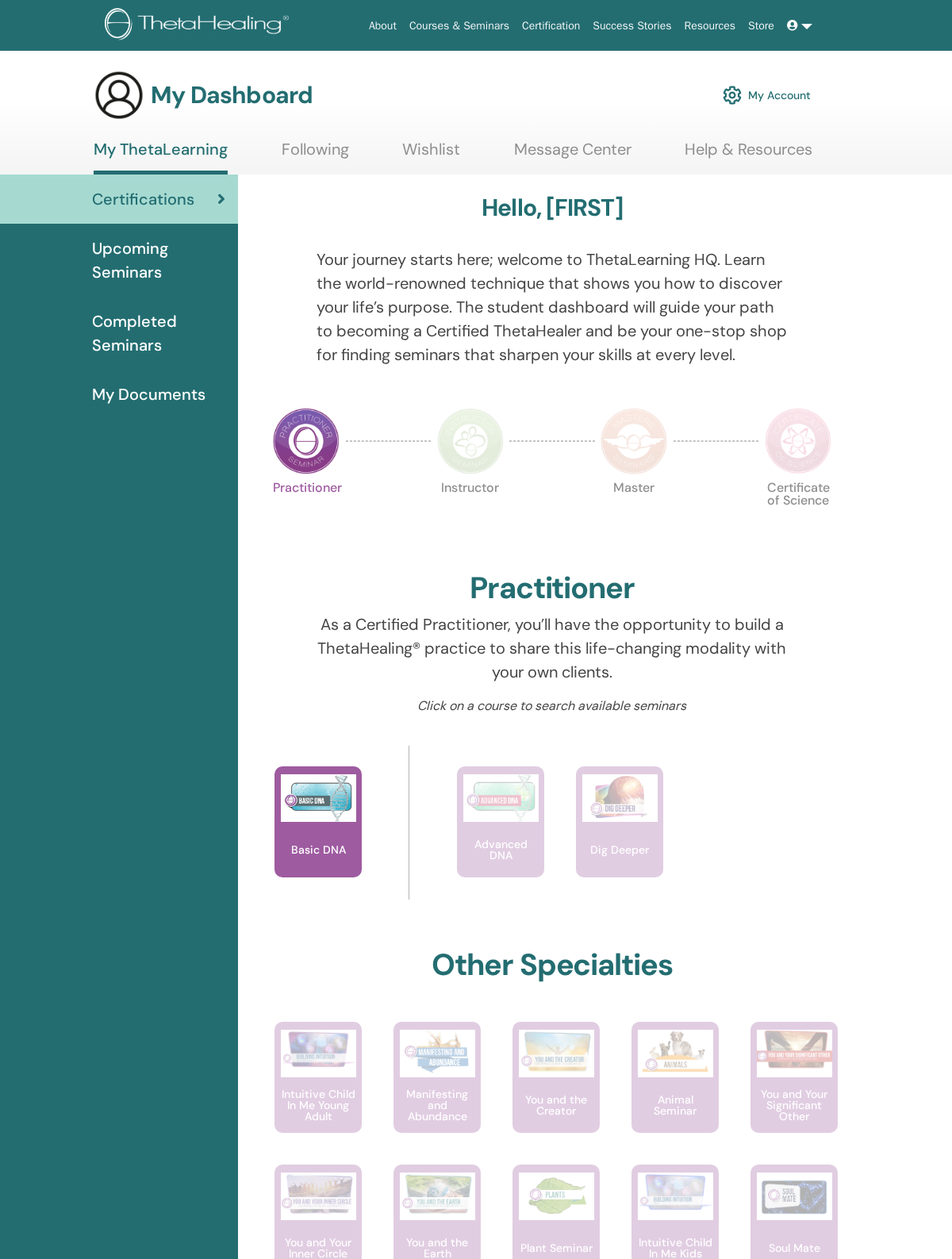 scroll, scrollTop: 0, scrollLeft: 0, axis: both 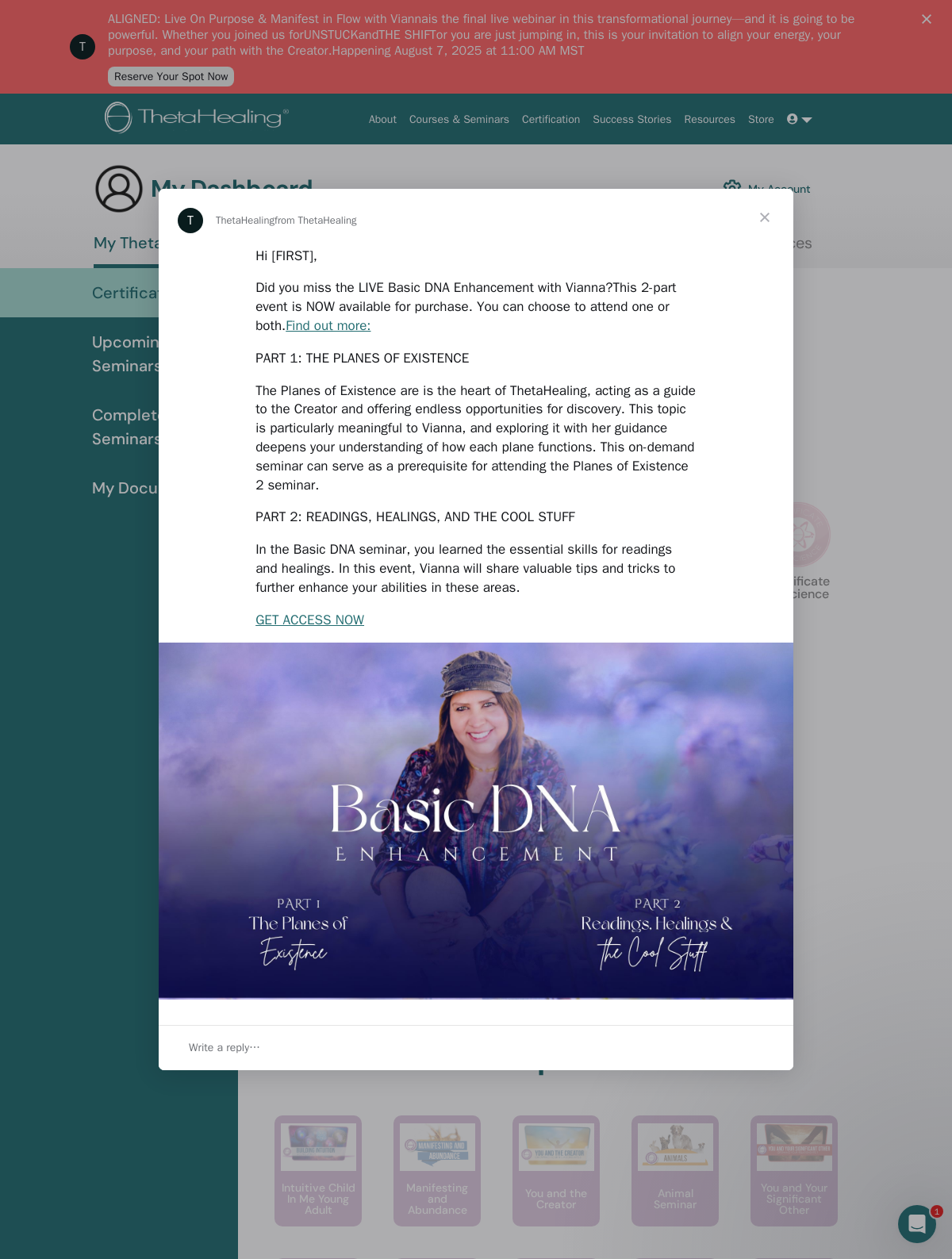 click at bounding box center [765, 217] 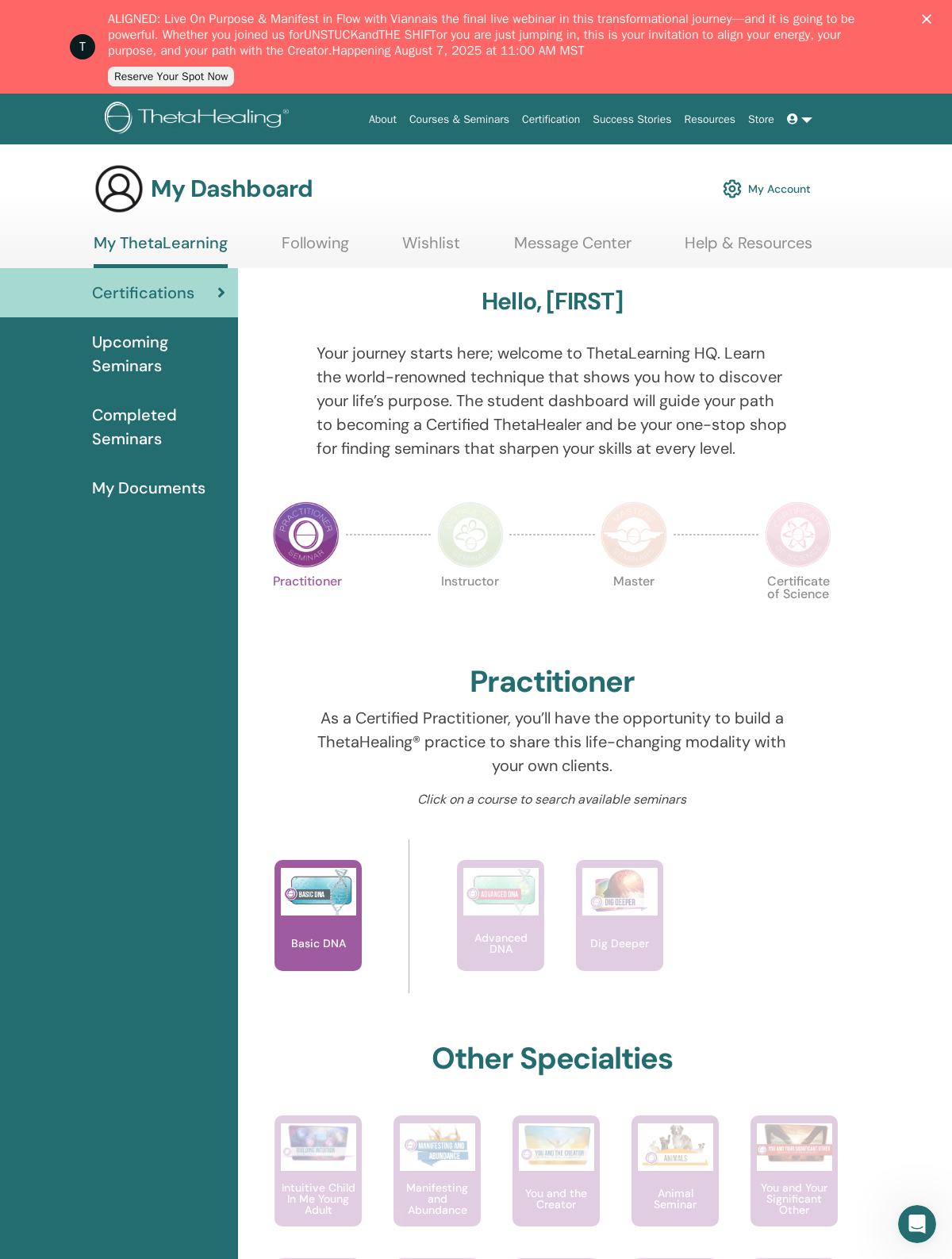 click on "My Account" at bounding box center (766, 189) 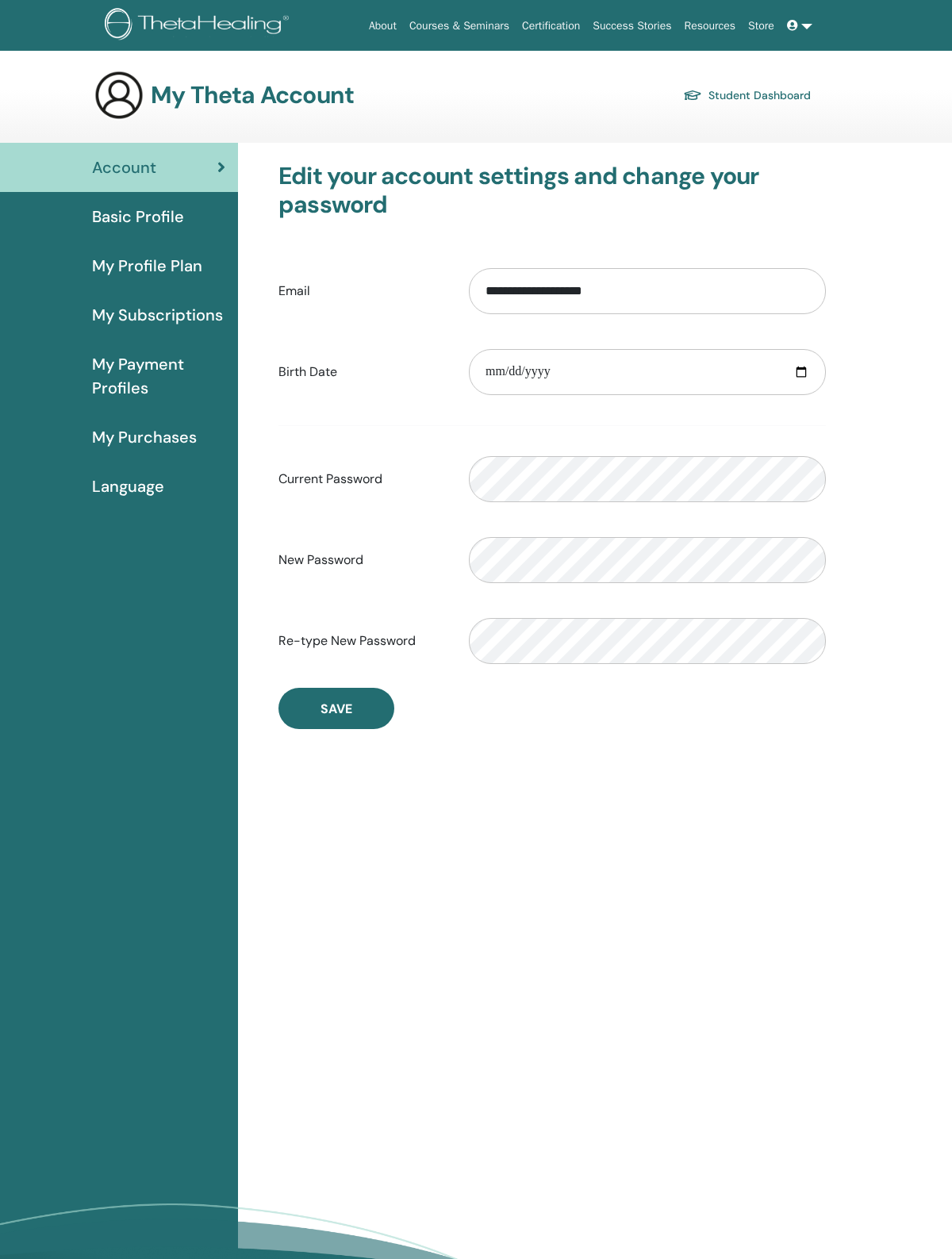scroll, scrollTop: 0, scrollLeft: 0, axis: both 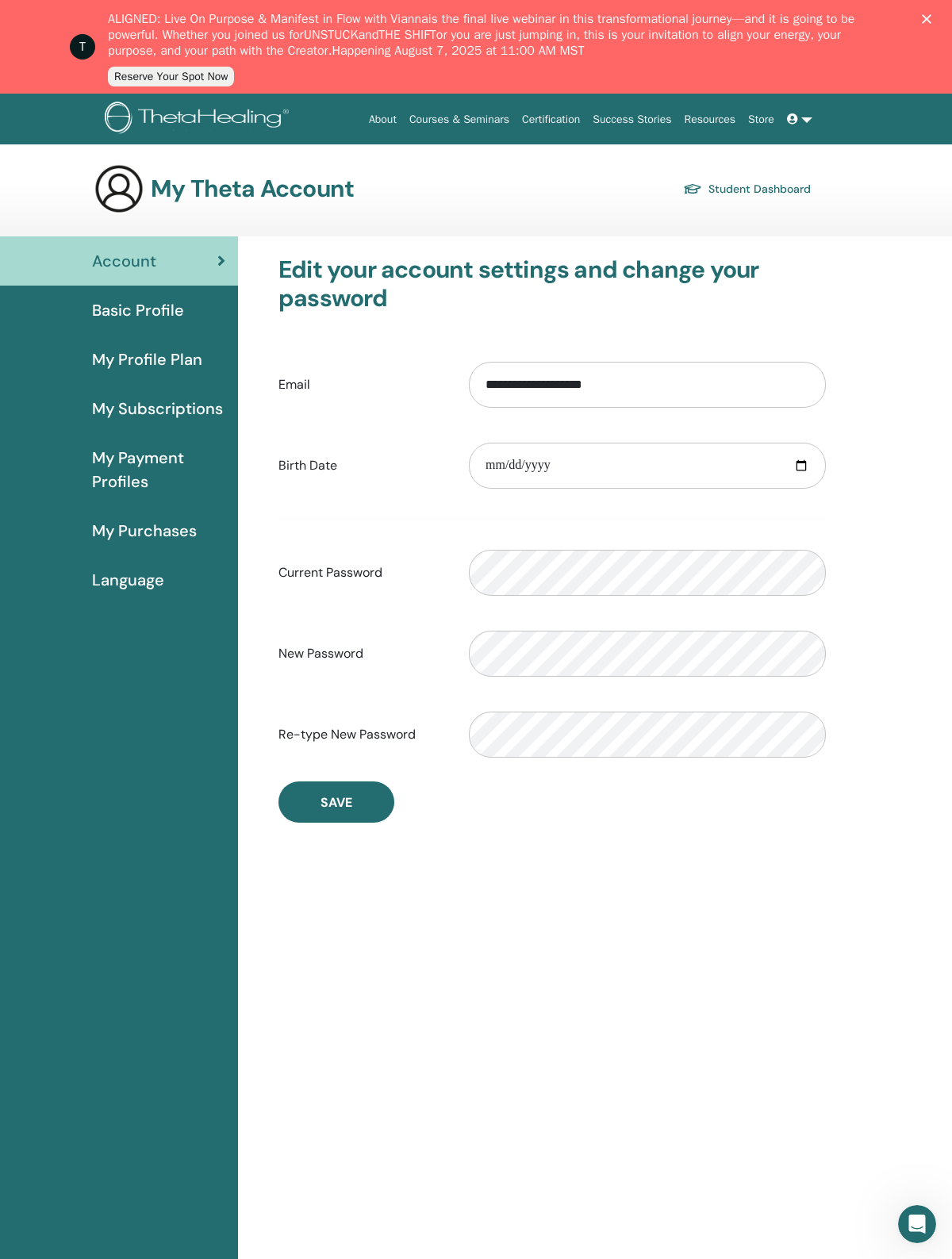 click on "Language" at bounding box center [128, 580] 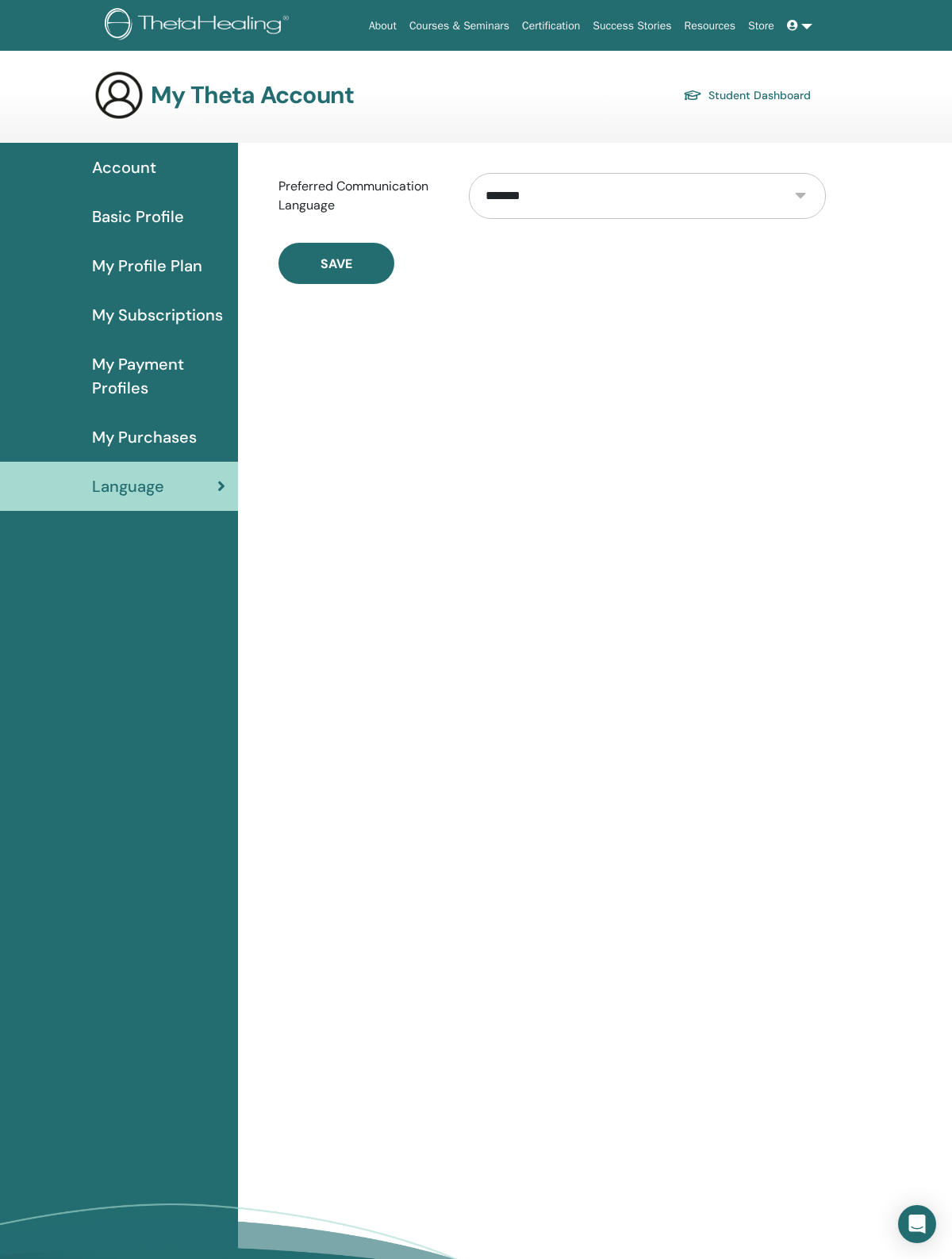 scroll, scrollTop: 37, scrollLeft: 0, axis: vertical 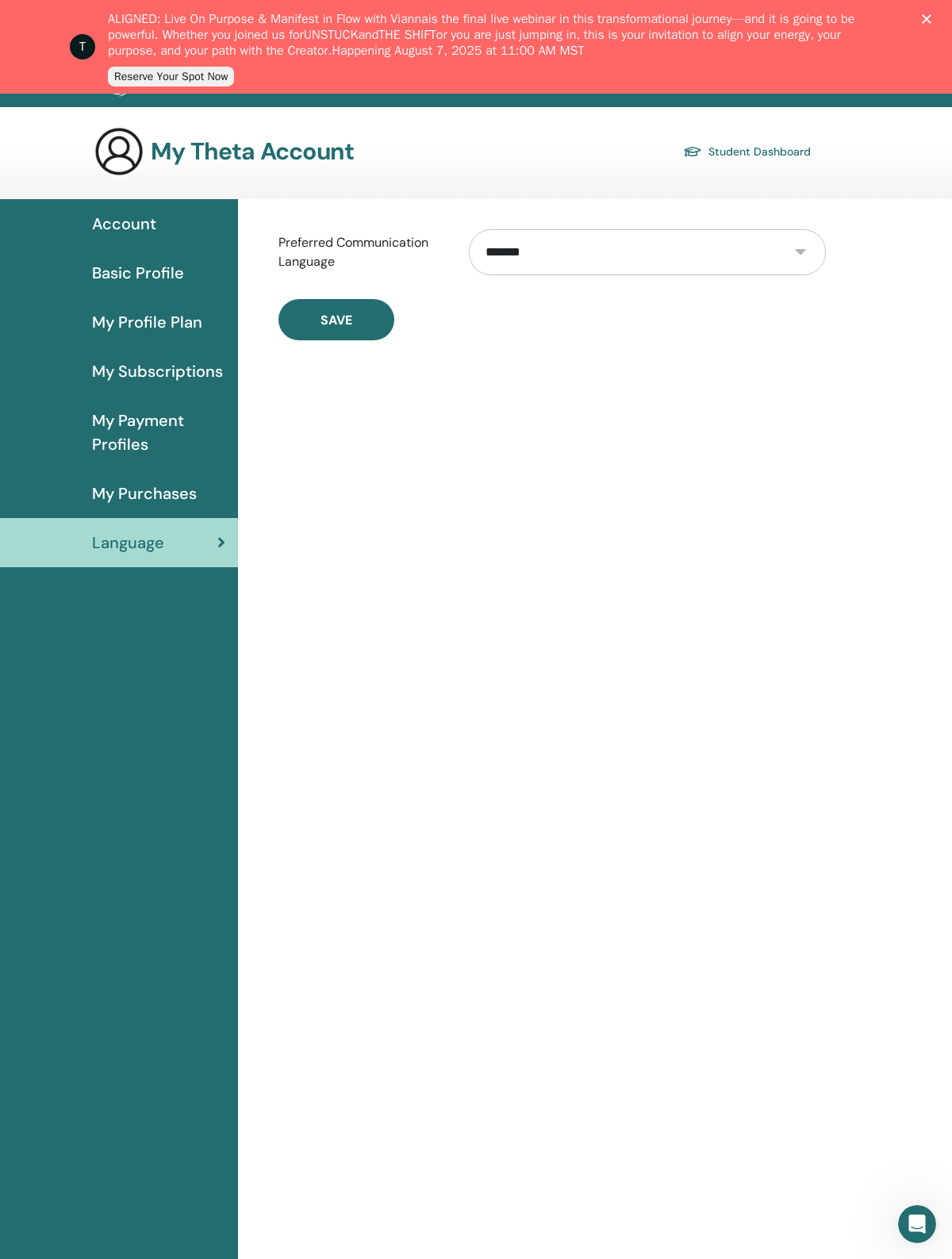 click on "**********" at bounding box center (647, 252) 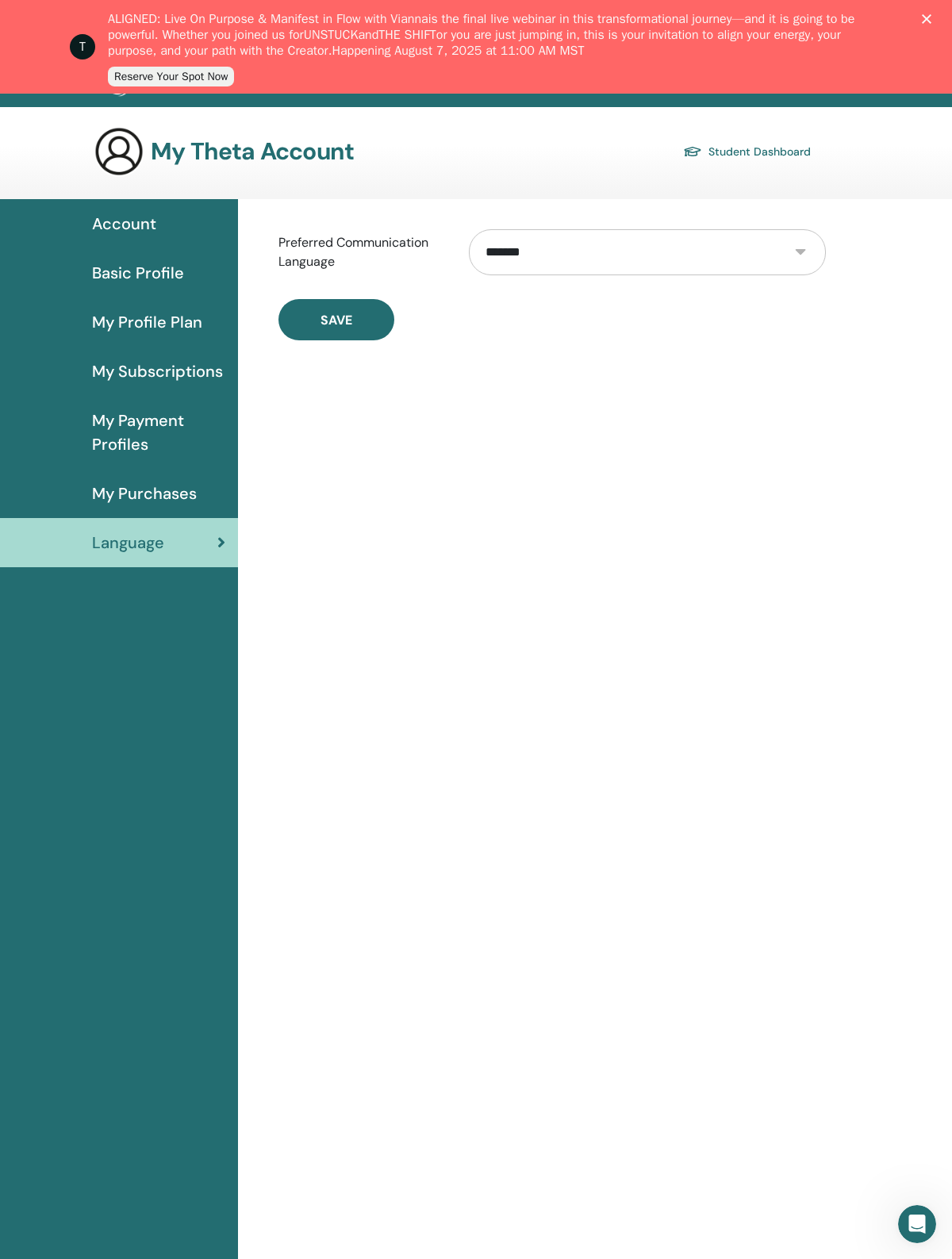 select on "***" 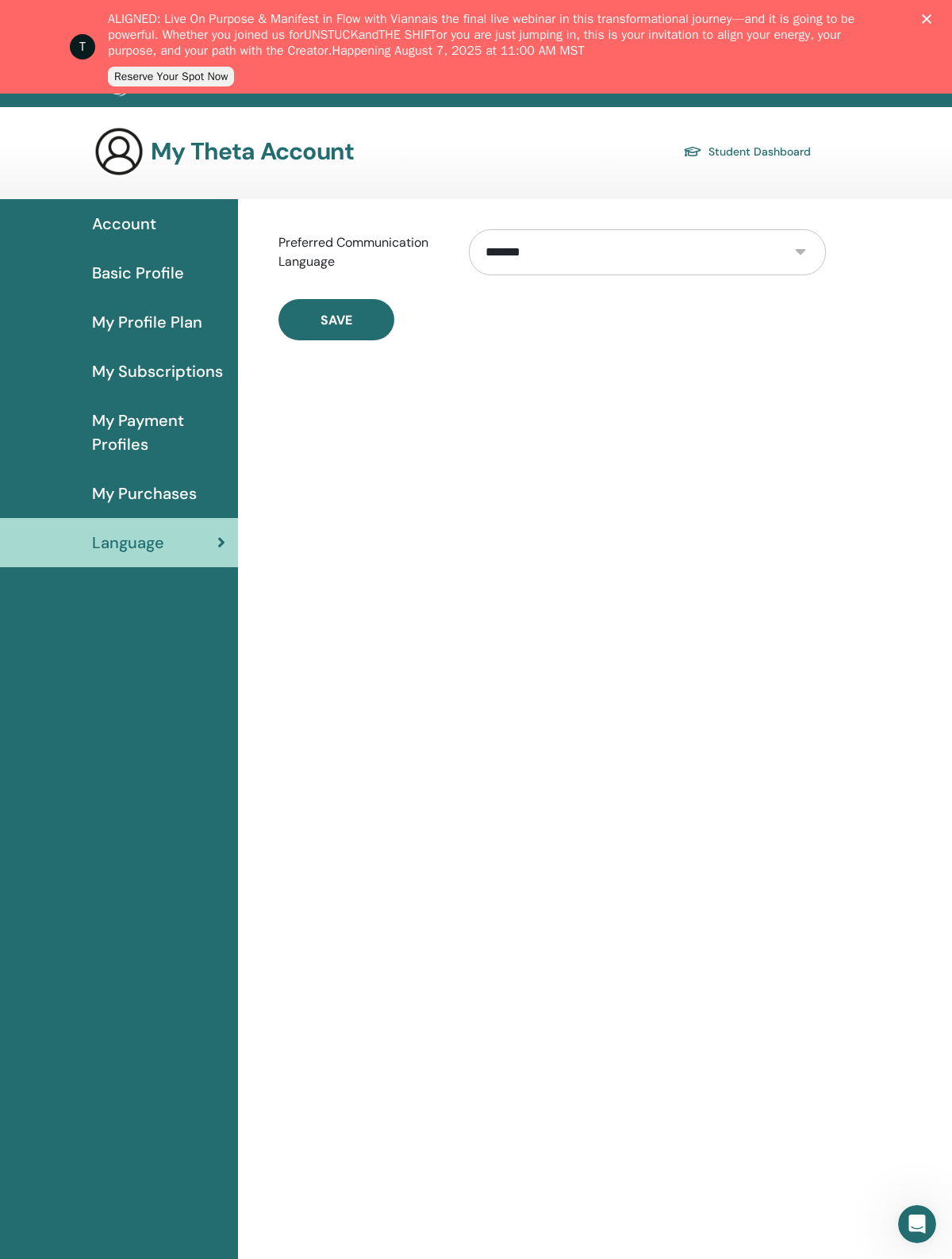 click on "Save" at bounding box center (336, 320) 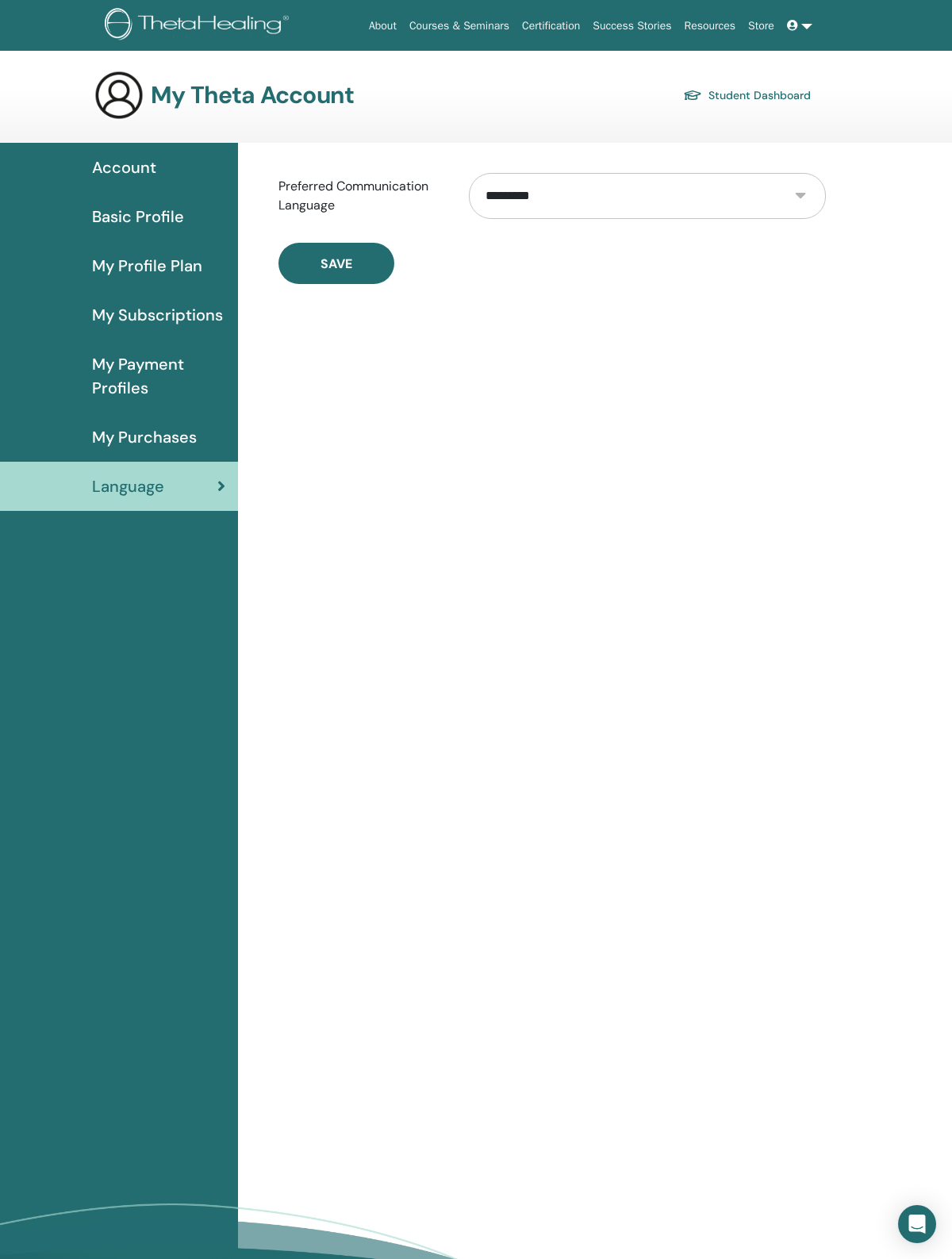 scroll, scrollTop: 0, scrollLeft: 0, axis: both 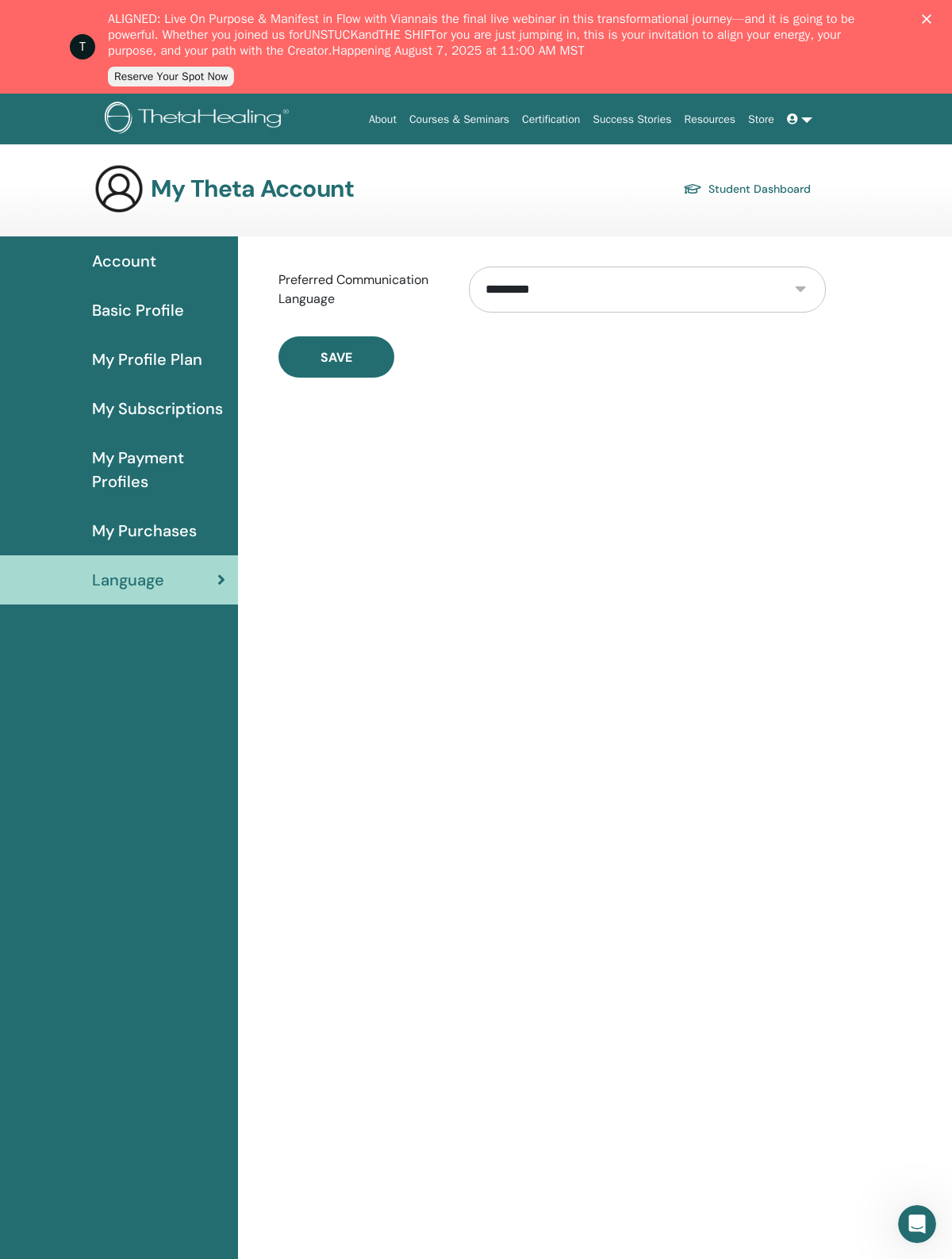 click on "Basic Profile" at bounding box center (138, 310) 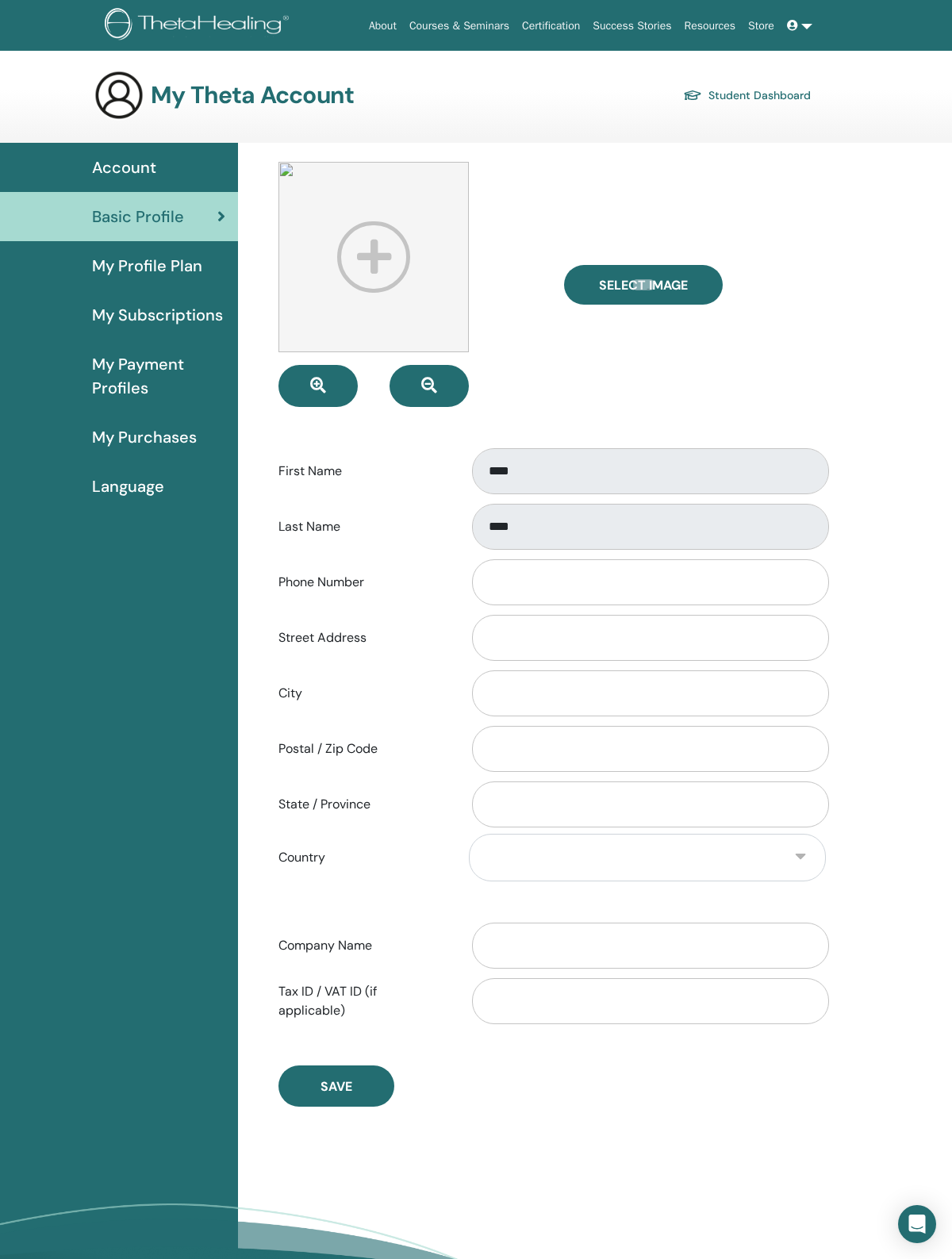 scroll, scrollTop: 37, scrollLeft: 0, axis: vertical 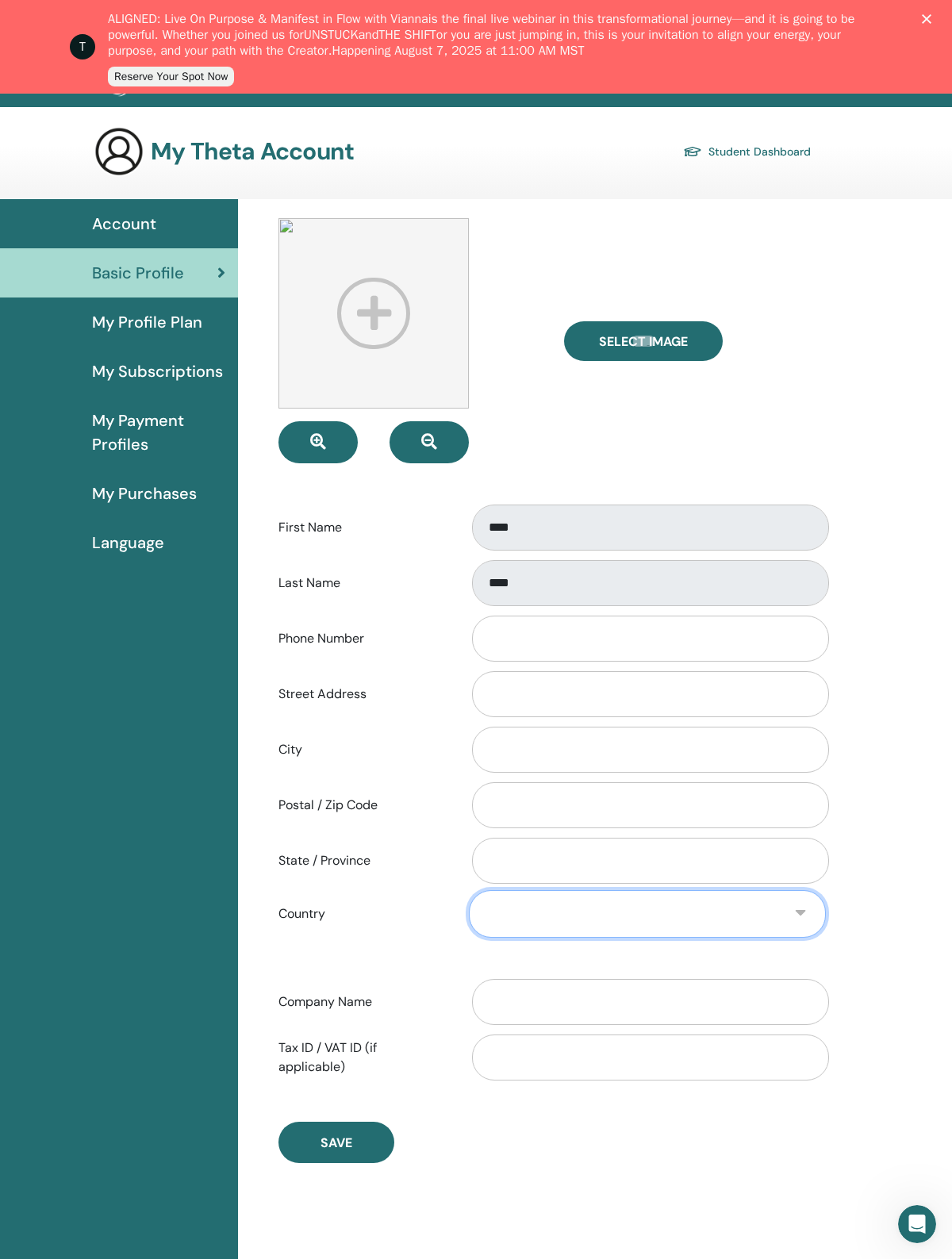 click on "**********" at bounding box center (647, 914) 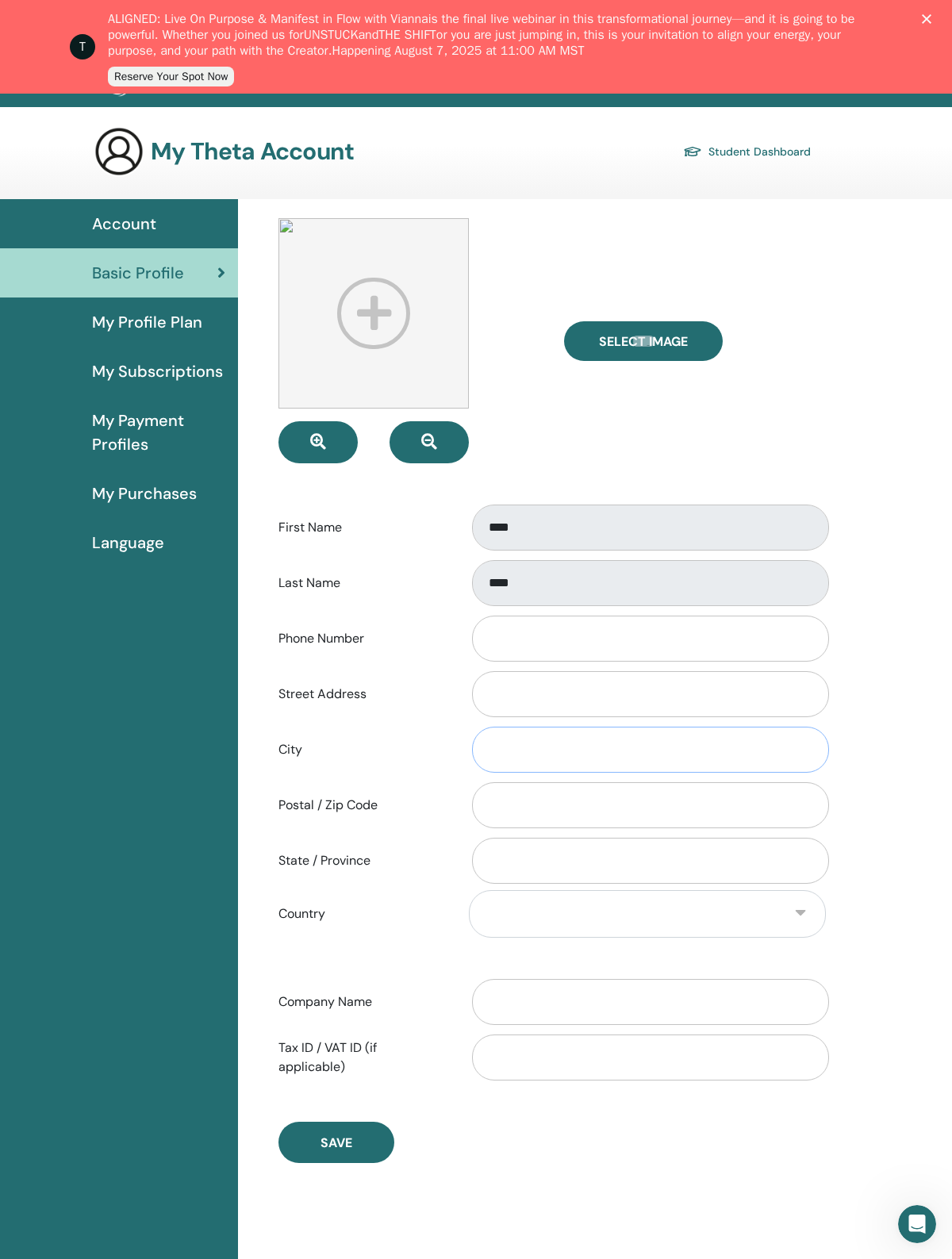click on "City" at bounding box center (651, 750) 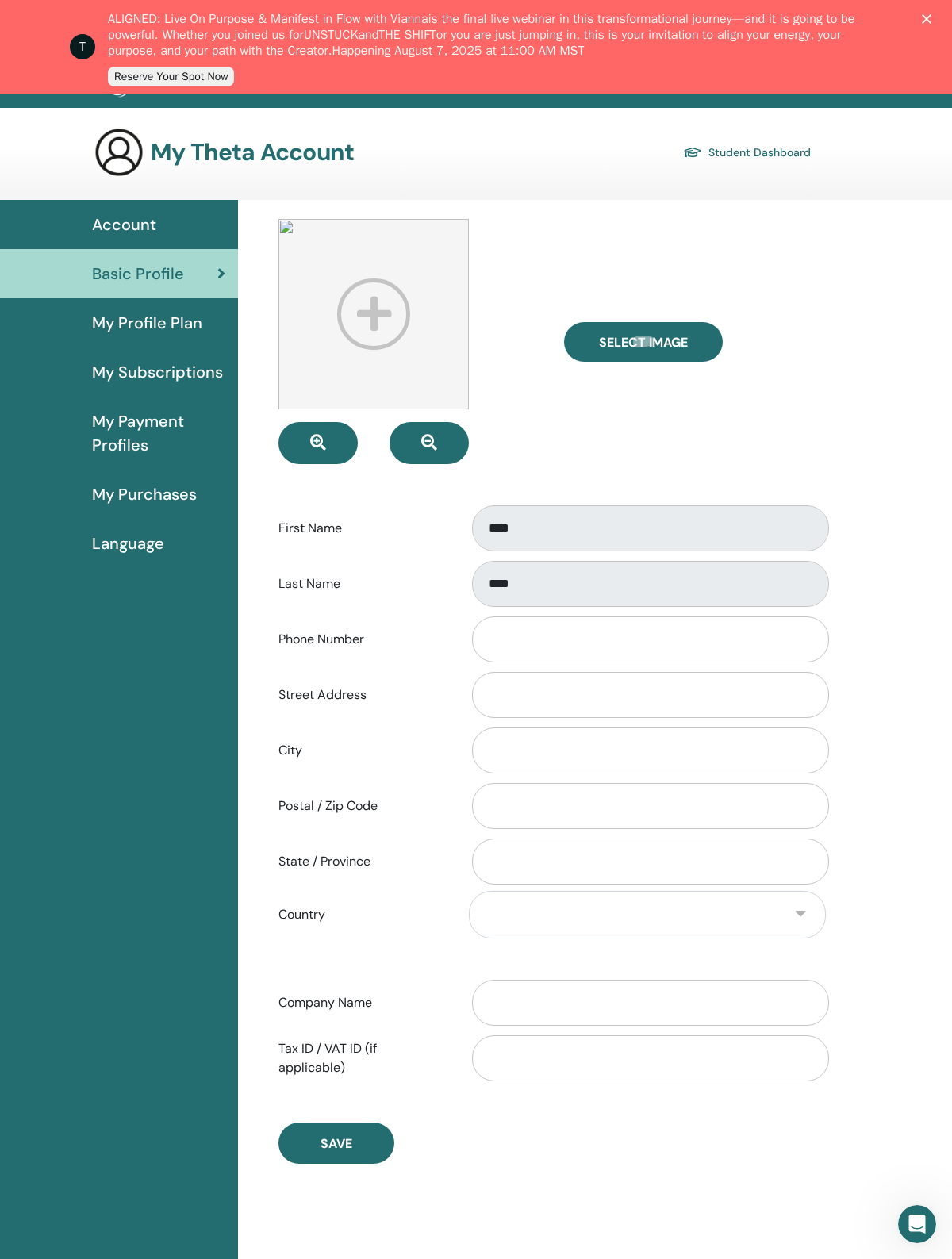 click on "**********" at bounding box center [595, 809] 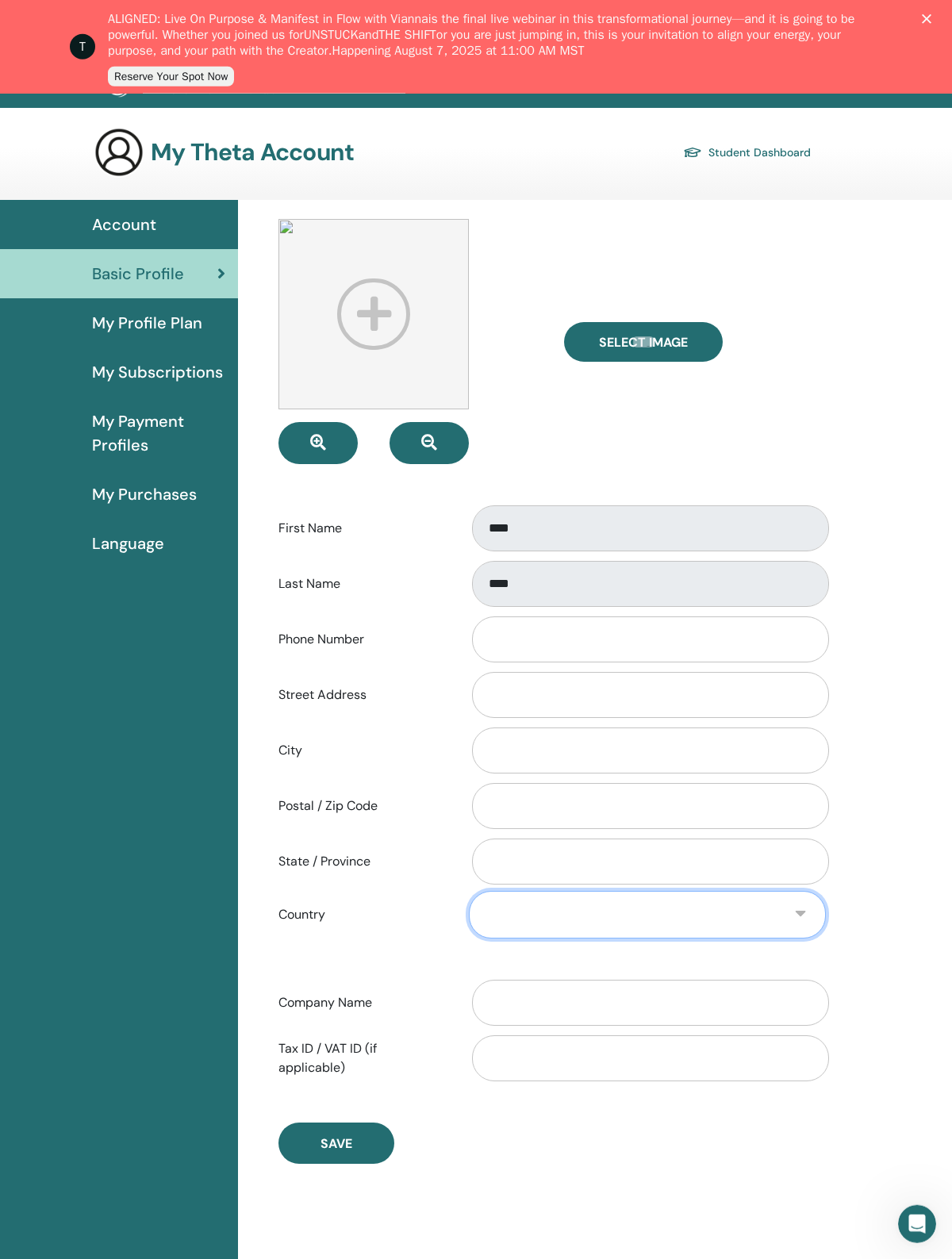 click on "**********" at bounding box center [647, 915] 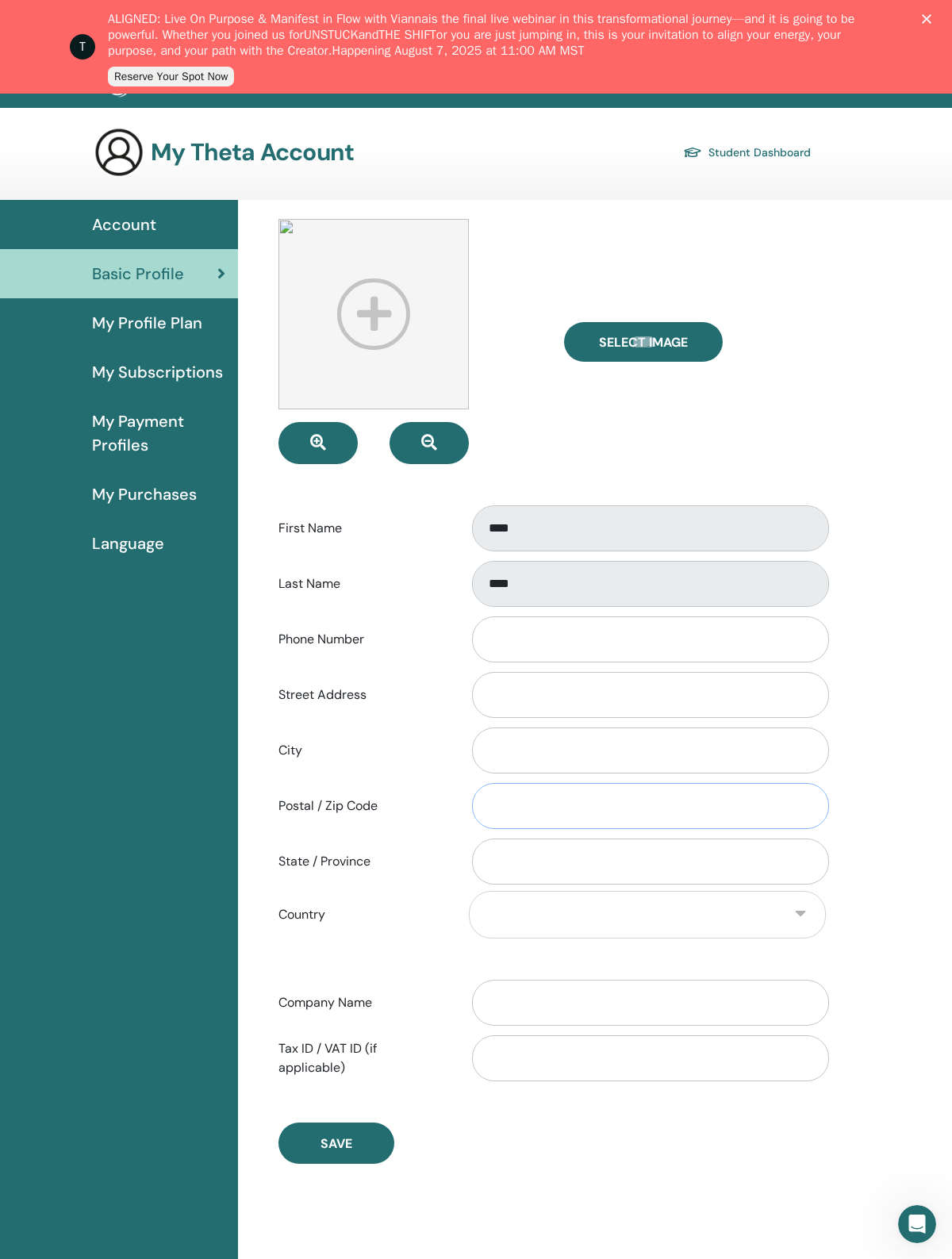 click on "Postal / Zip Code" at bounding box center [651, 806] 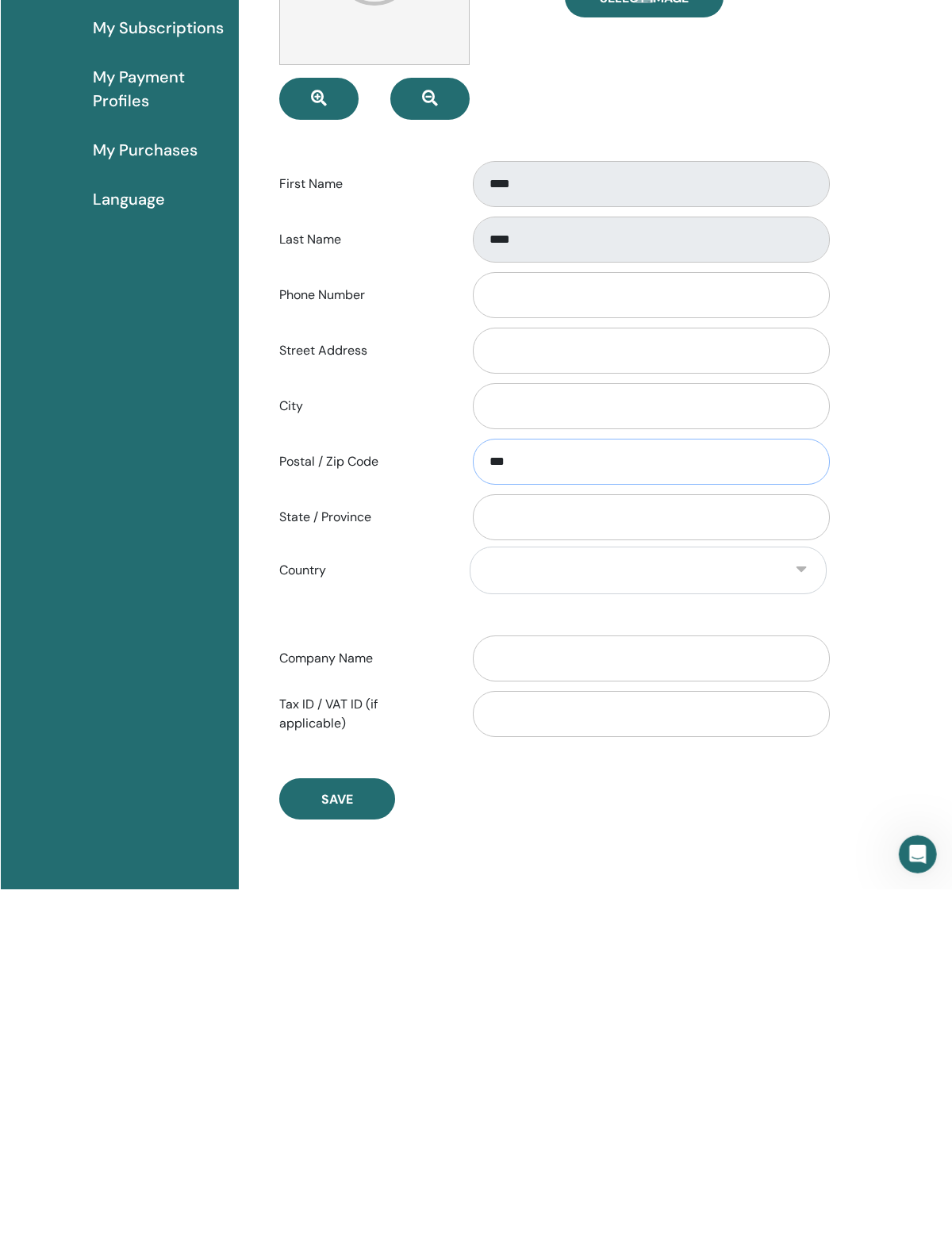 type on "***" 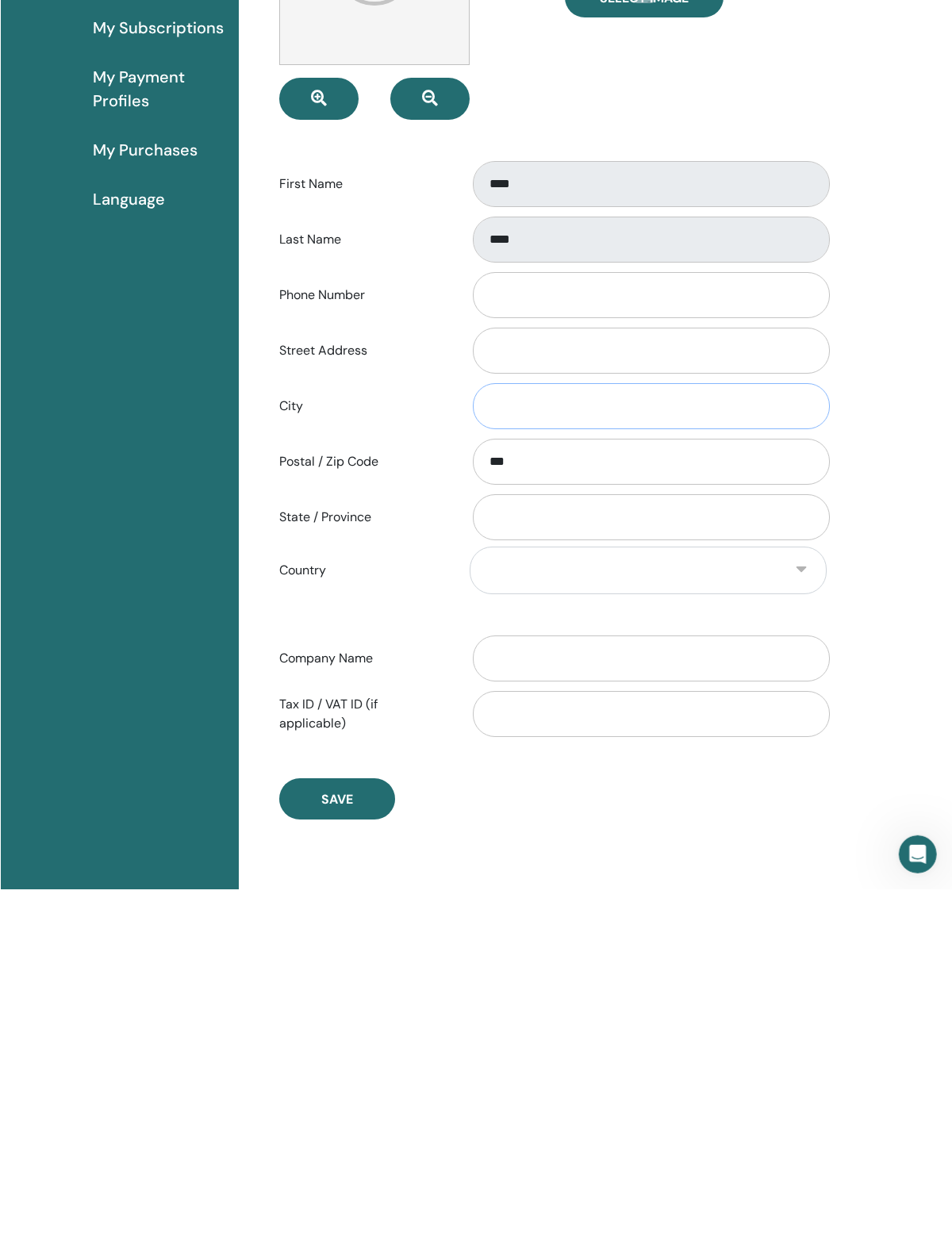 click on "City" at bounding box center [651, 776] 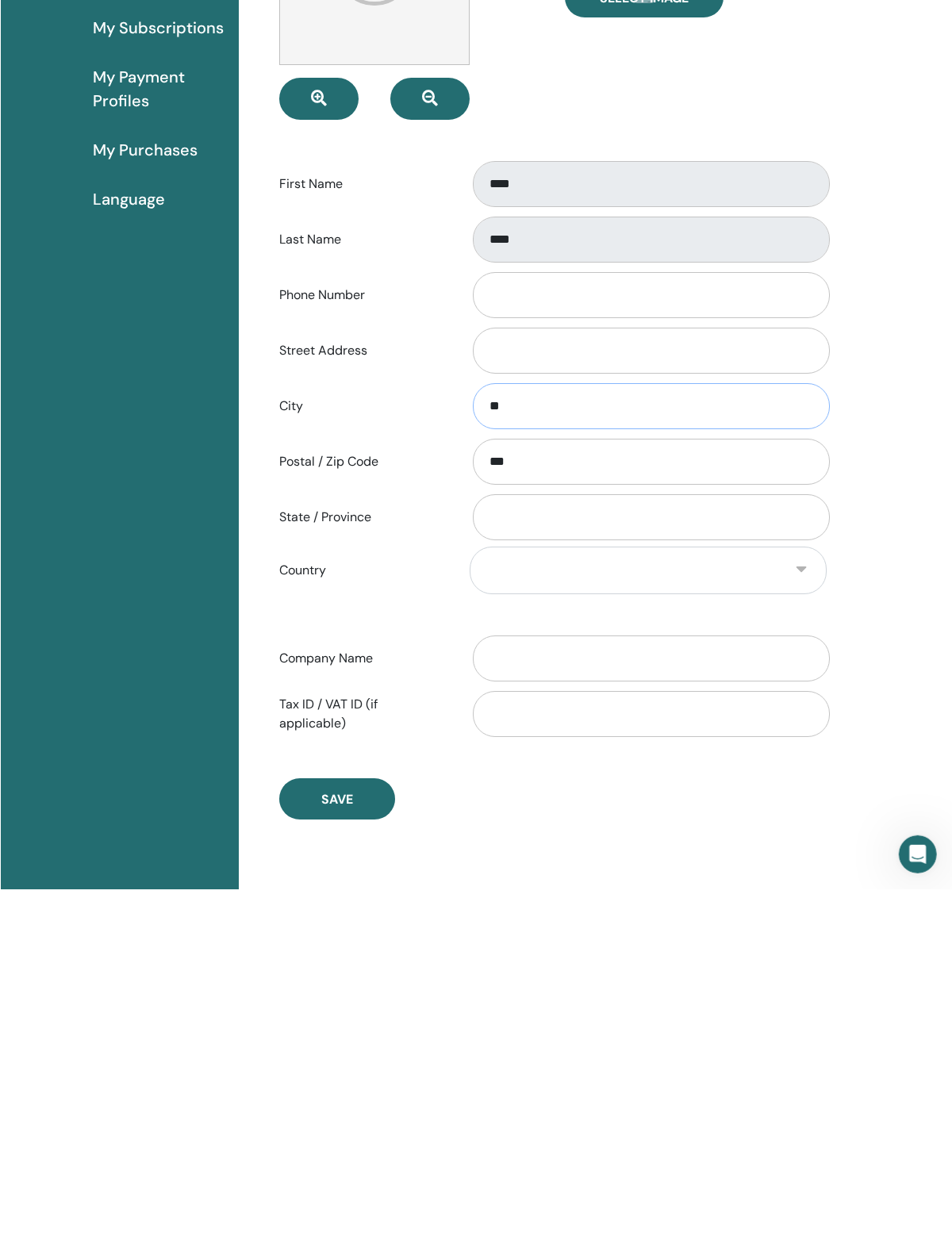 type on "**" 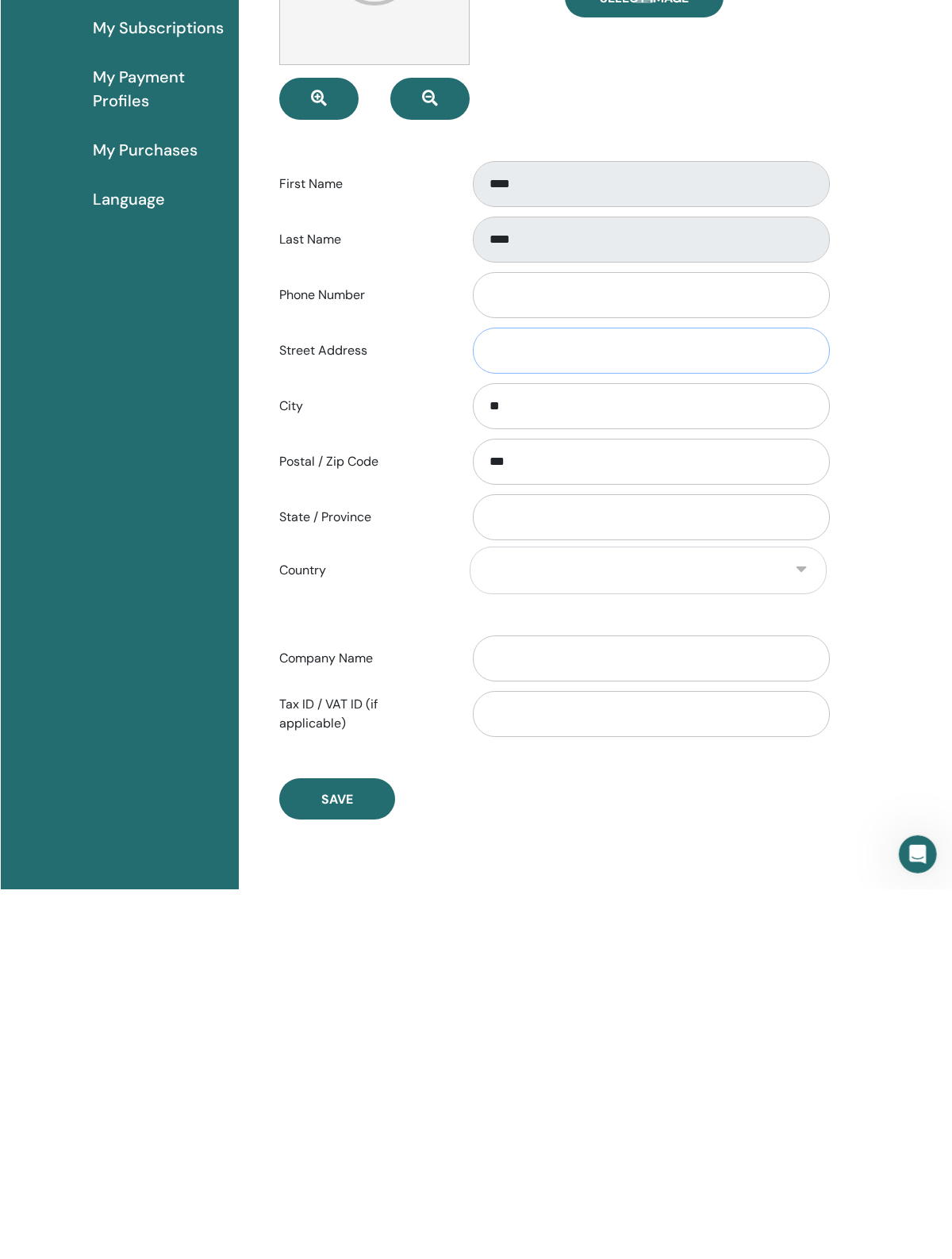 click on "Street Address" at bounding box center (651, 720) 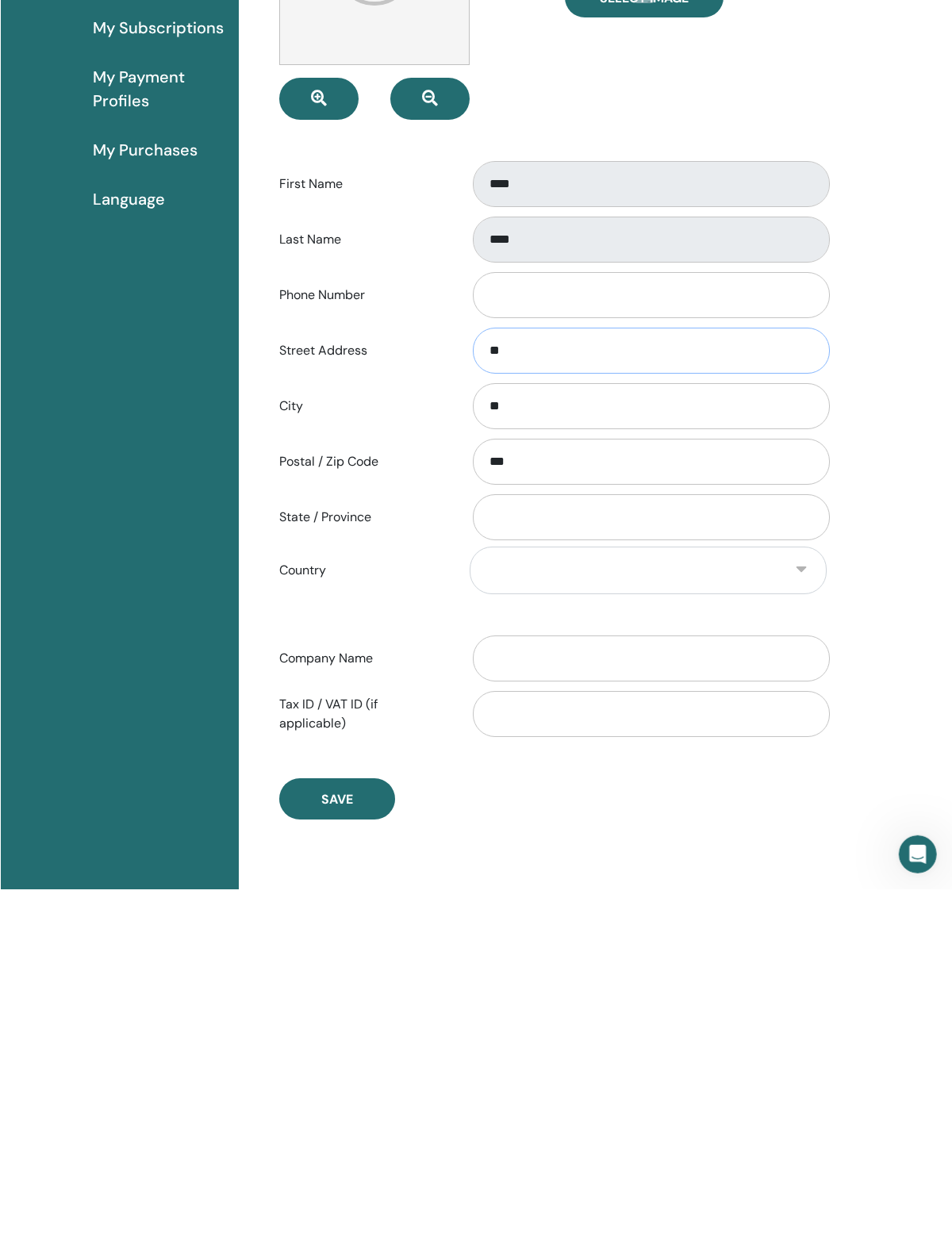 type on "**" 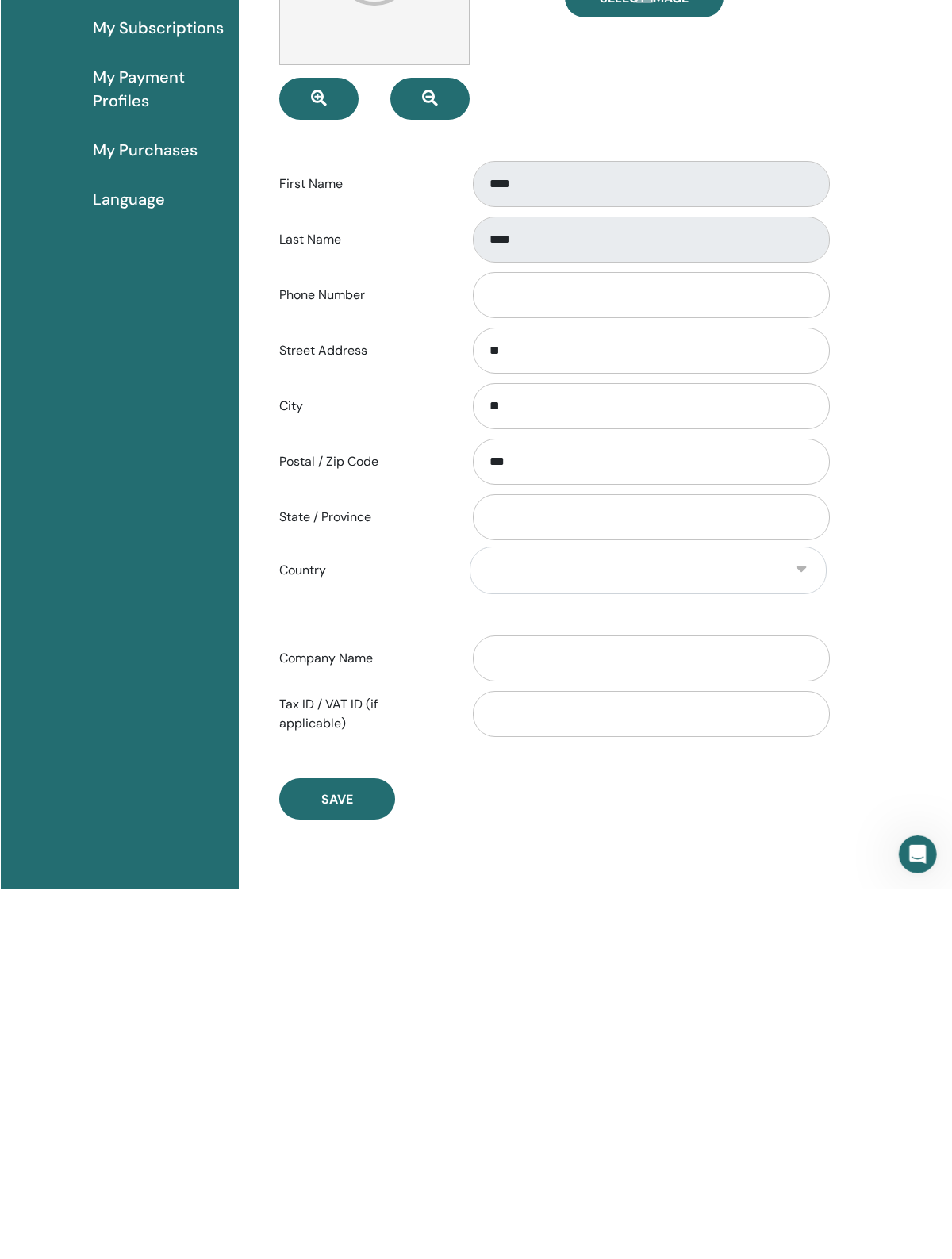 click on "Save" at bounding box center (336, 1169) 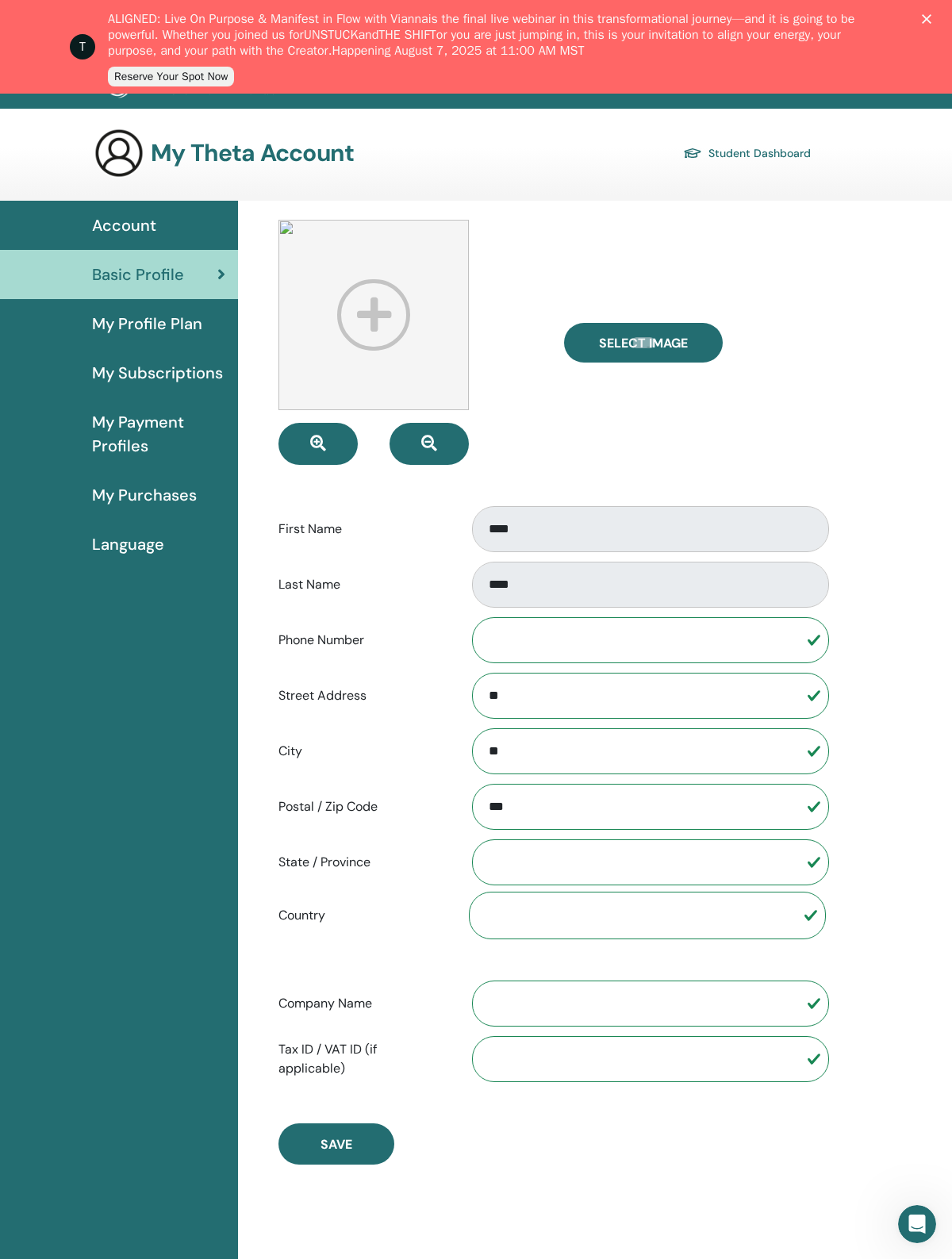 scroll, scrollTop: 0, scrollLeft: 0, axis: both 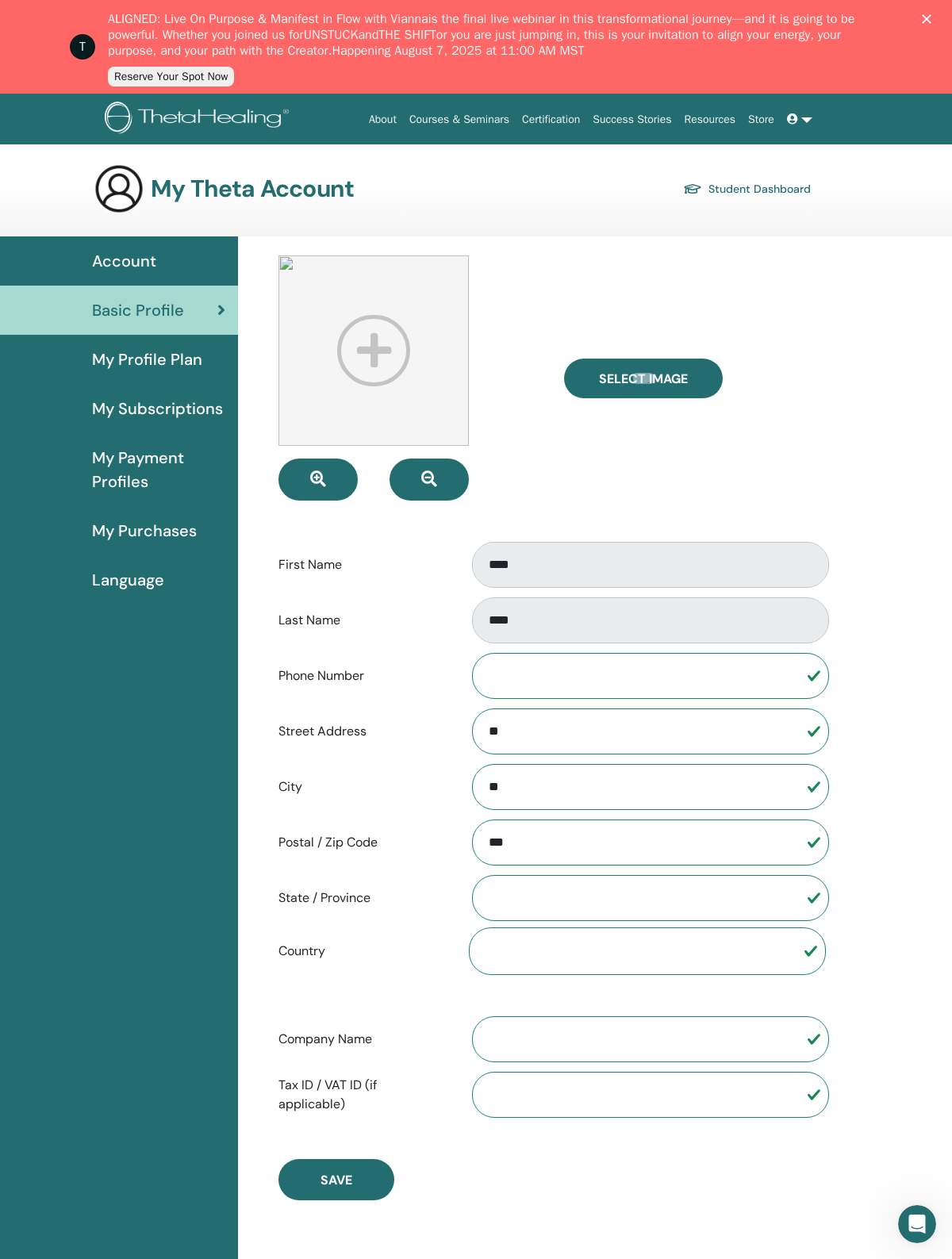 click on "T ALIGNED:    Live On Purpose & Manifest in Flow with Vianna  is the final live webinar in this transformational journey—and it is going to be powerful. Whether you joined us for  UNSTUCK  and  THE SHIFT  or you are just jumping in, this is your invitation to align your energy, your purpose, and your path with the Creator.  Happening August 7, 2025 at 11:00 AM MST Reserve Your Spot Now" at bounding box center (476, 47) 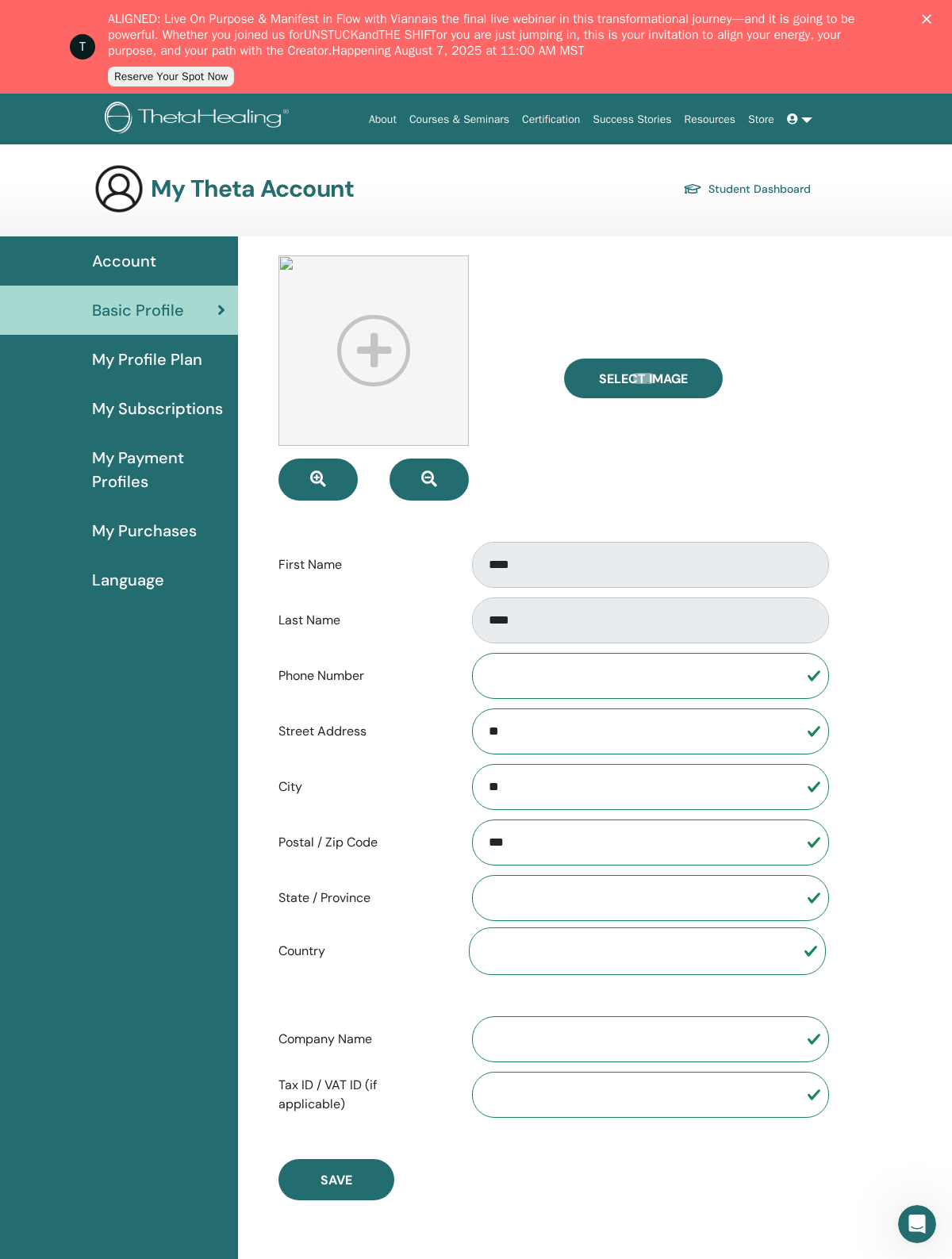click on "T ALIGNED:    Live On Purpose & Manifest in Flow with Vianna  is the final live webinar in this transformational journey—and it is going to be powerful. Whether you joined us for  UNSTUCK  and  THE SHIFT  or you are just jumping in, this is your invitation to align your energy, your purpose, and your path with the Creator.  Happening August 7, 2025 at 11:00 AM MST Reserve Your Spot Now" at bounding box center (476, 47) 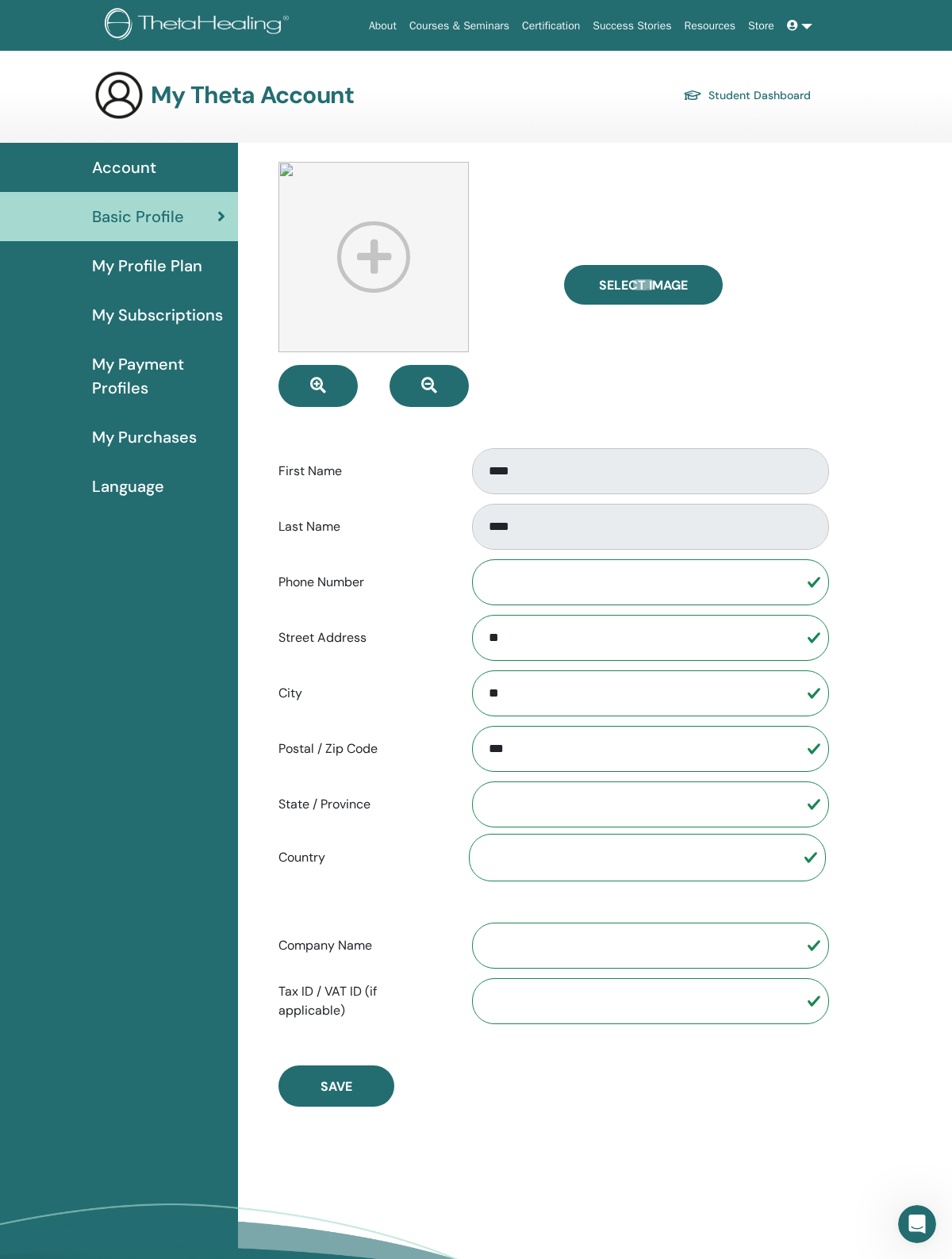 click on "My Profile Plan" at bounding box center (147, 266) 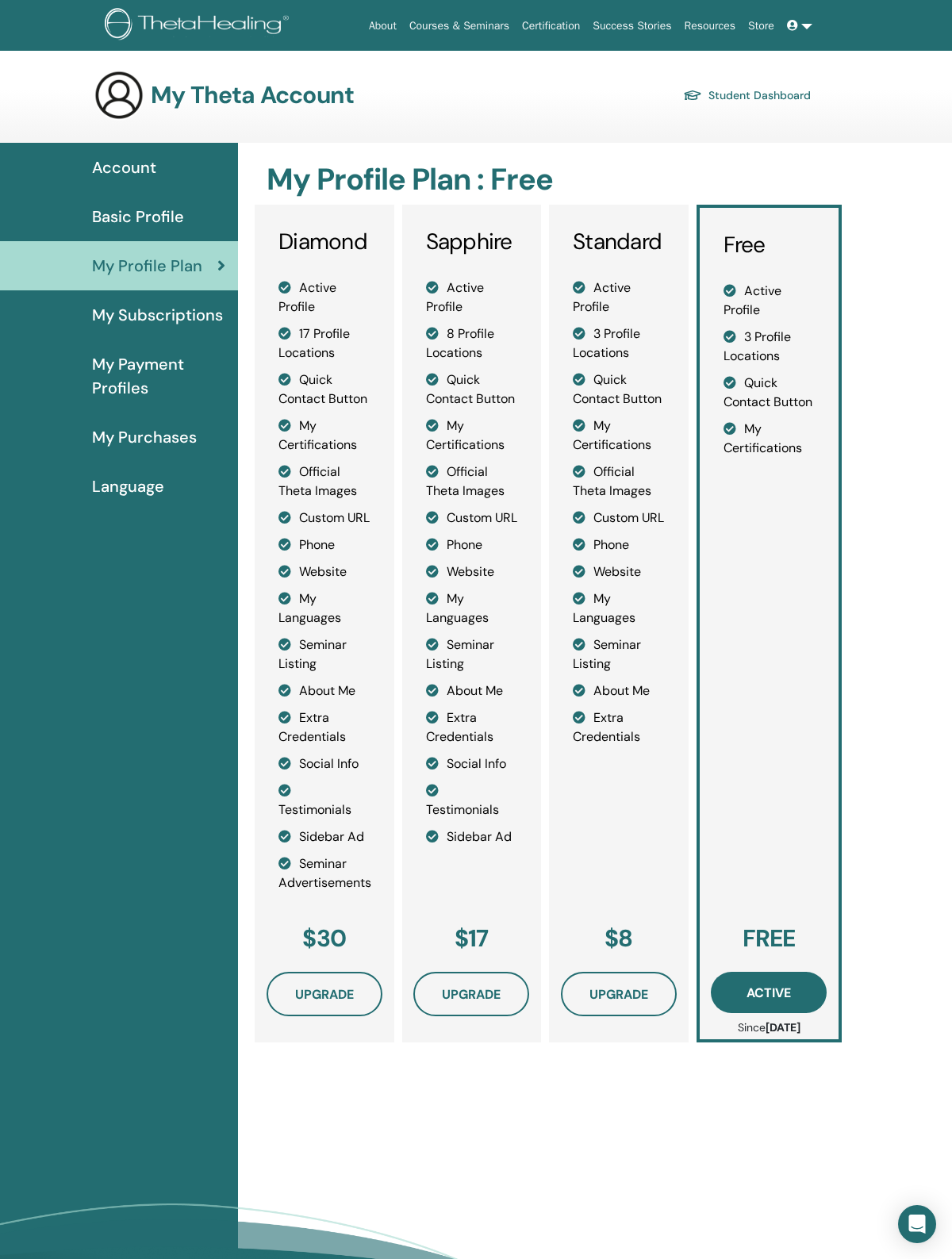 scroll, scrollTop: 0, scrollLeft: 0, axis: both 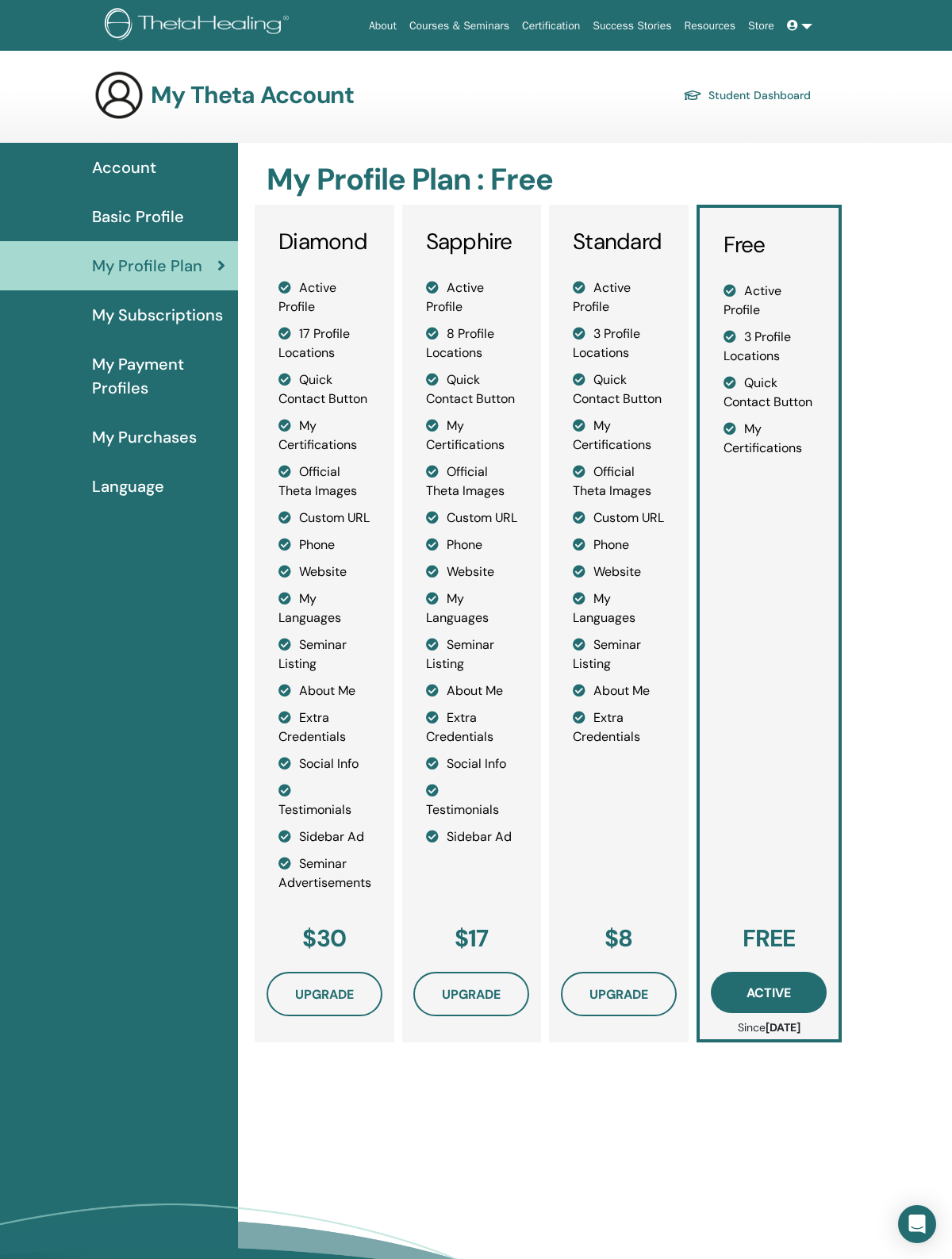 click on "My Subscriptions" at bounding box center [157, 315] 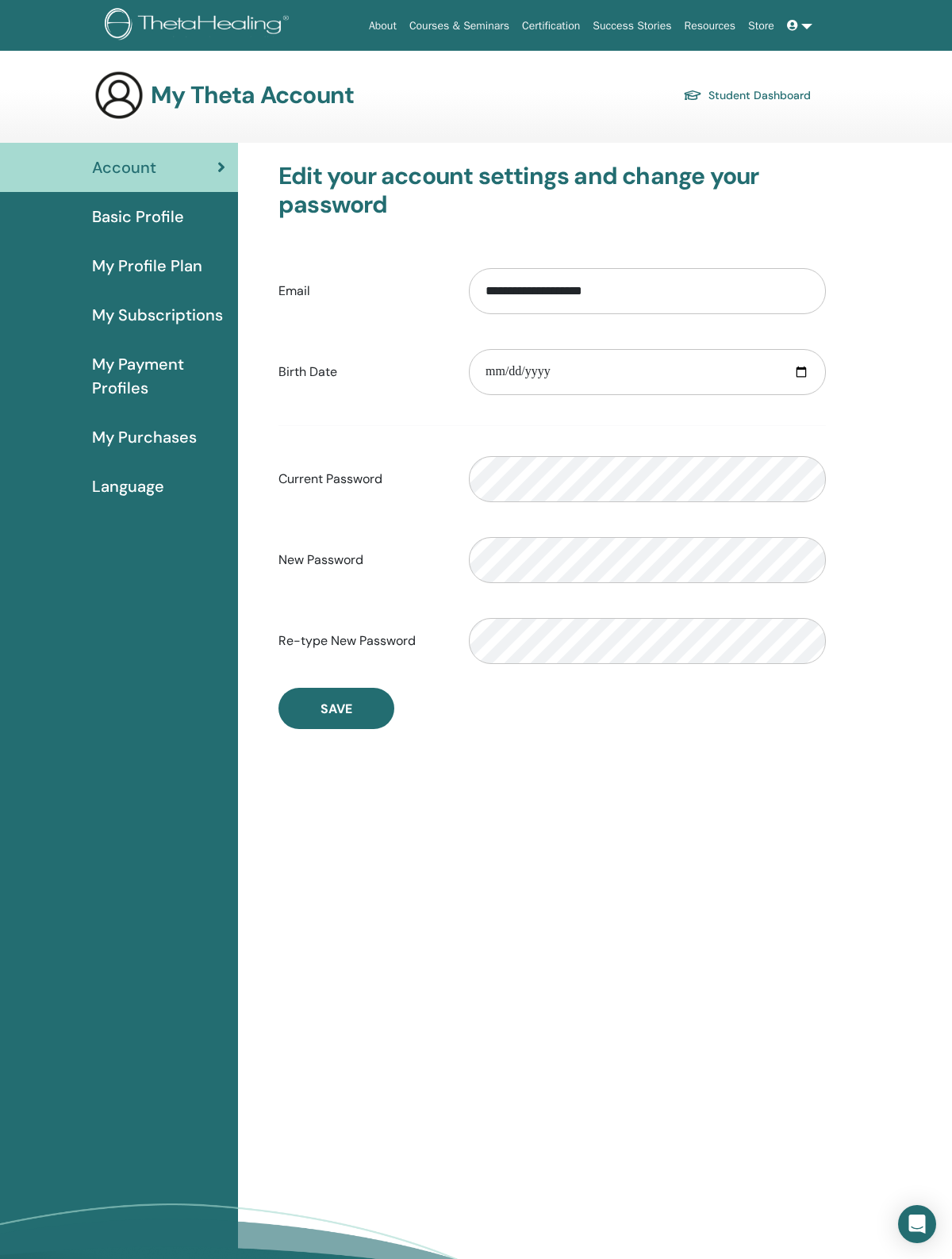 scroll, scrollTop: 37, scrollLeft: 0, axis: vertical 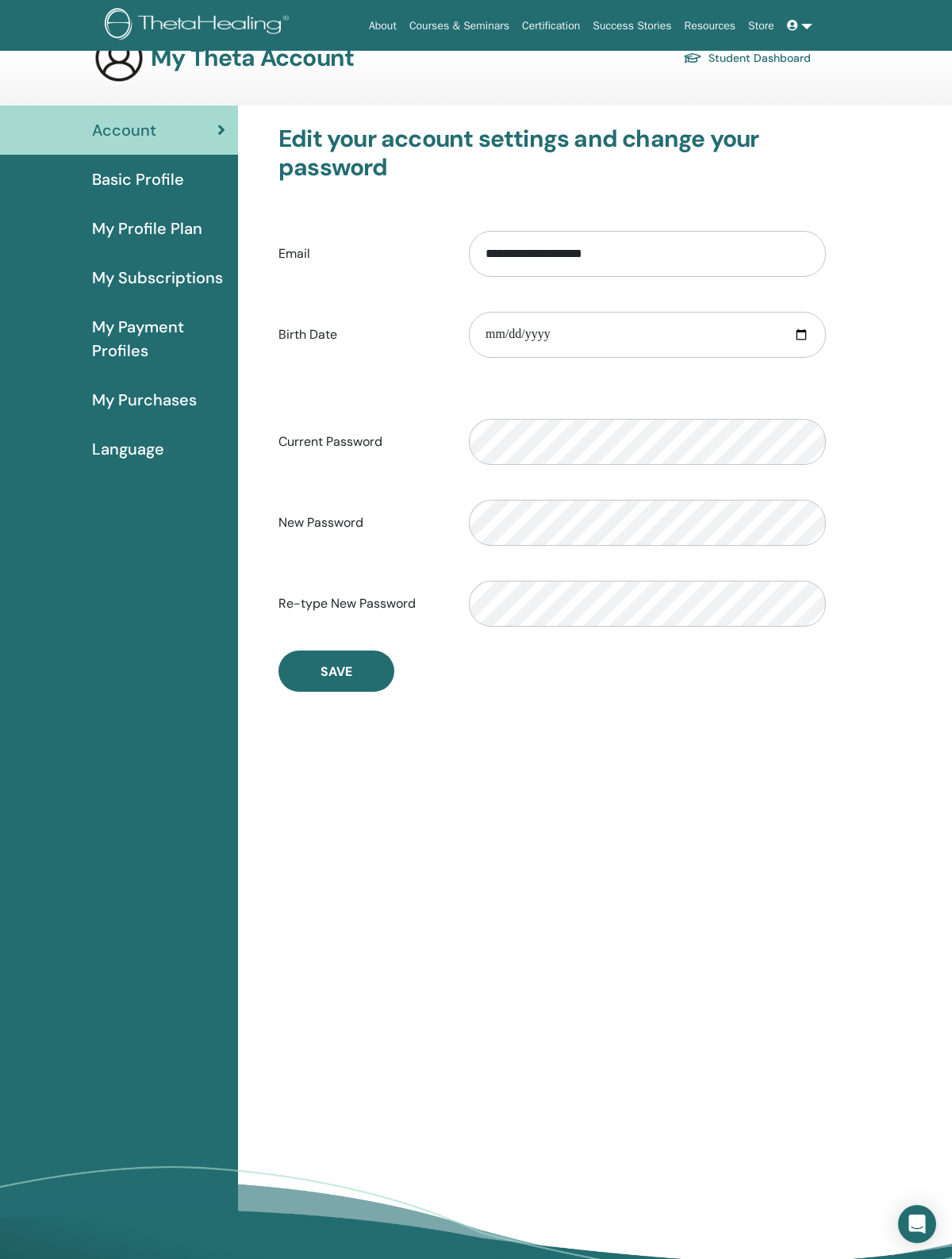 click at bounding box center [800, 25] 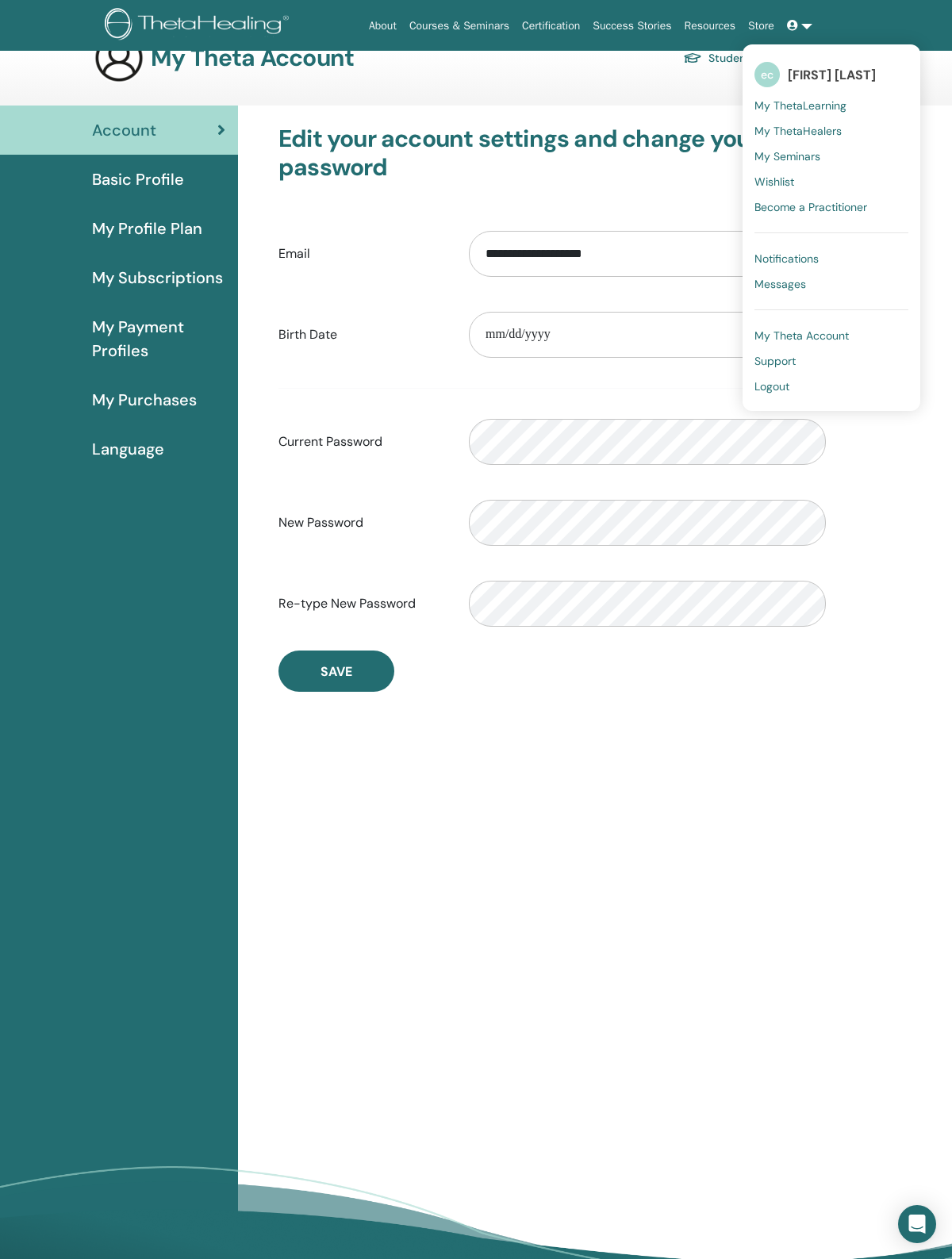 click on "Edit your account settings and change your password
Email
[EMAIL]
Please provide a valid email
Birth Date
Please provide a valid date
Current Password
Please enter a valid password
New Password
Verification password mismatch
Re-type New Password
Verification password mismatch
Save" at bounding box center [595, 715] 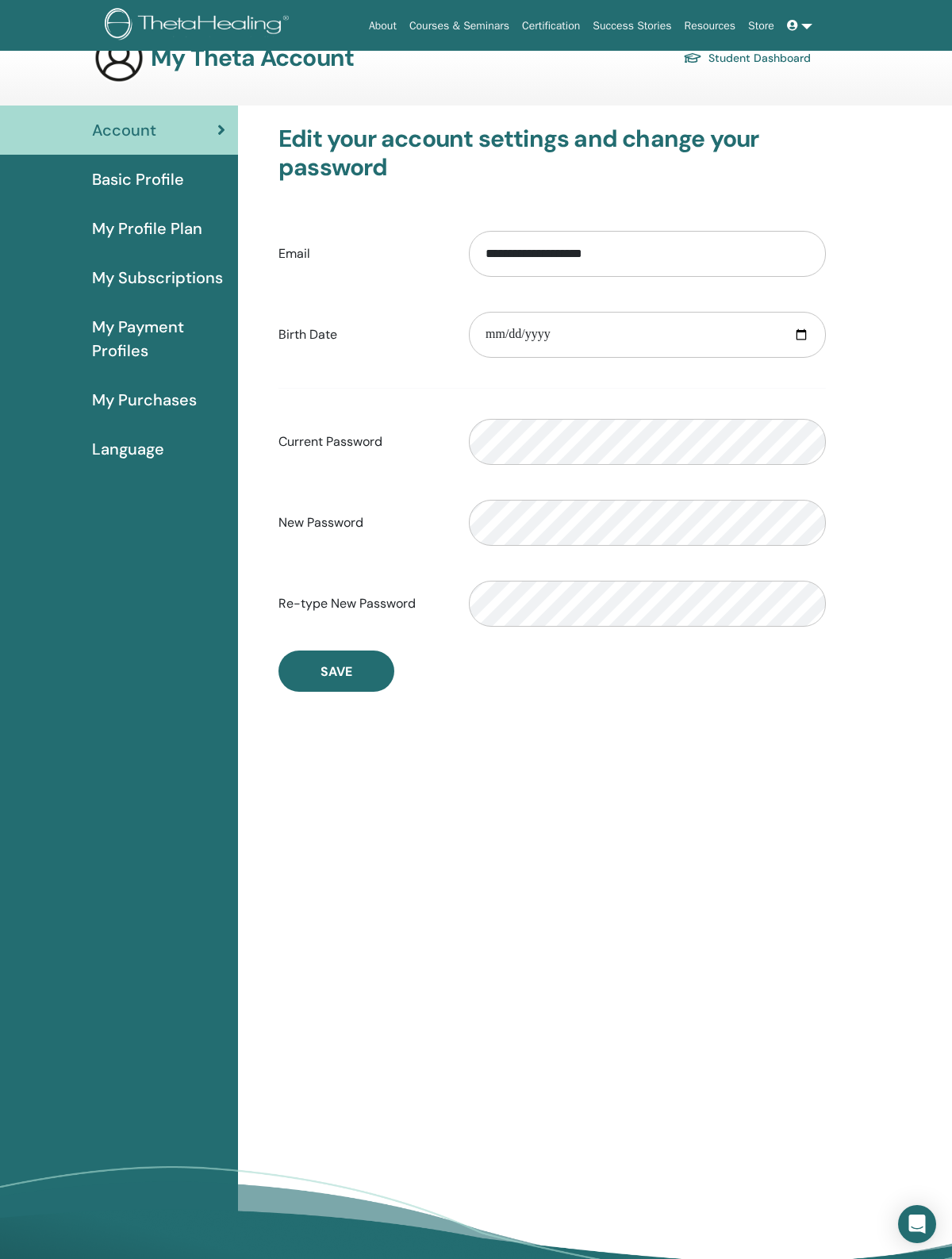 scroll, scrollTop: 0, scrollLeft: 0, axis: both 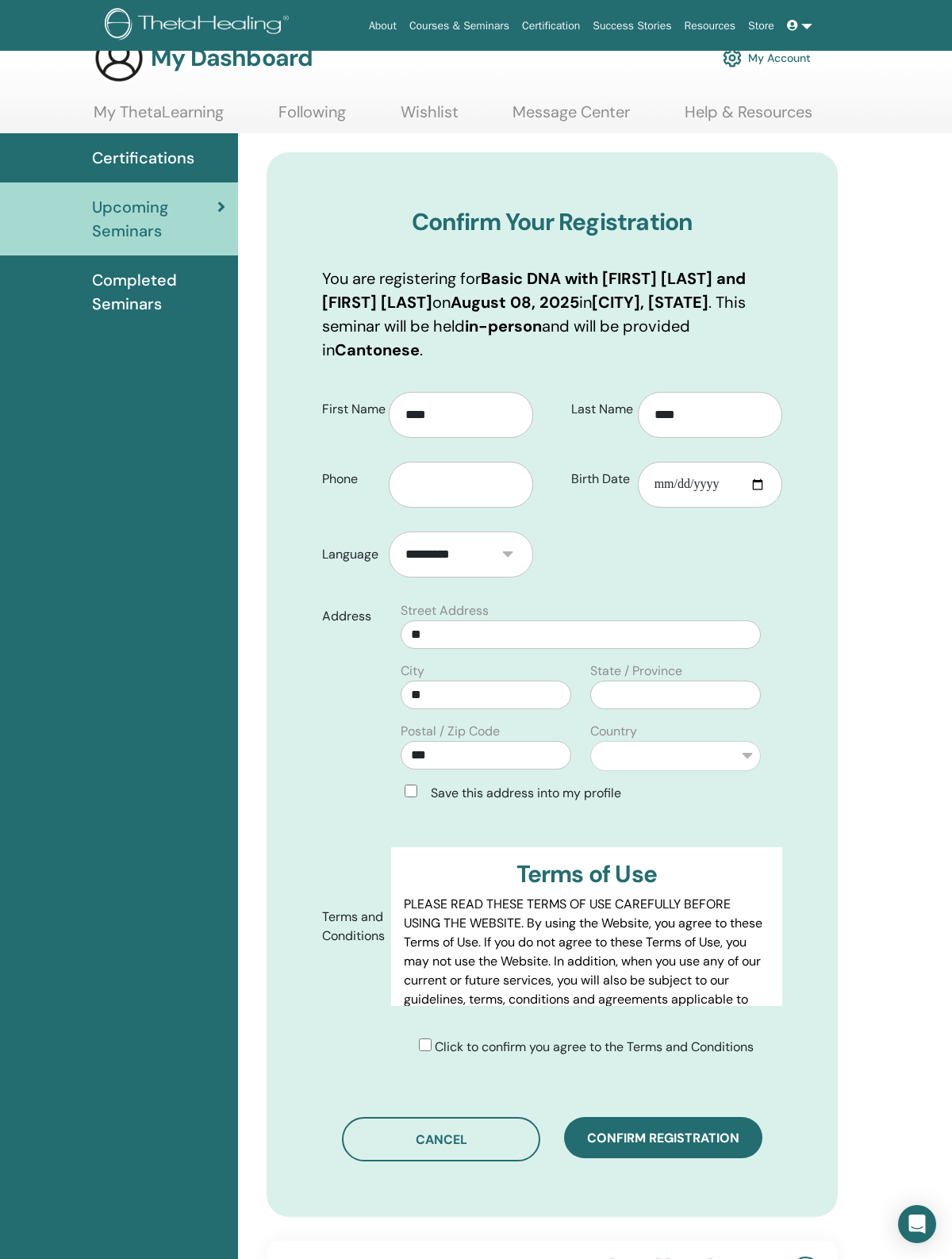 click on "Confirm registration" at bounding box center [663, 1138] 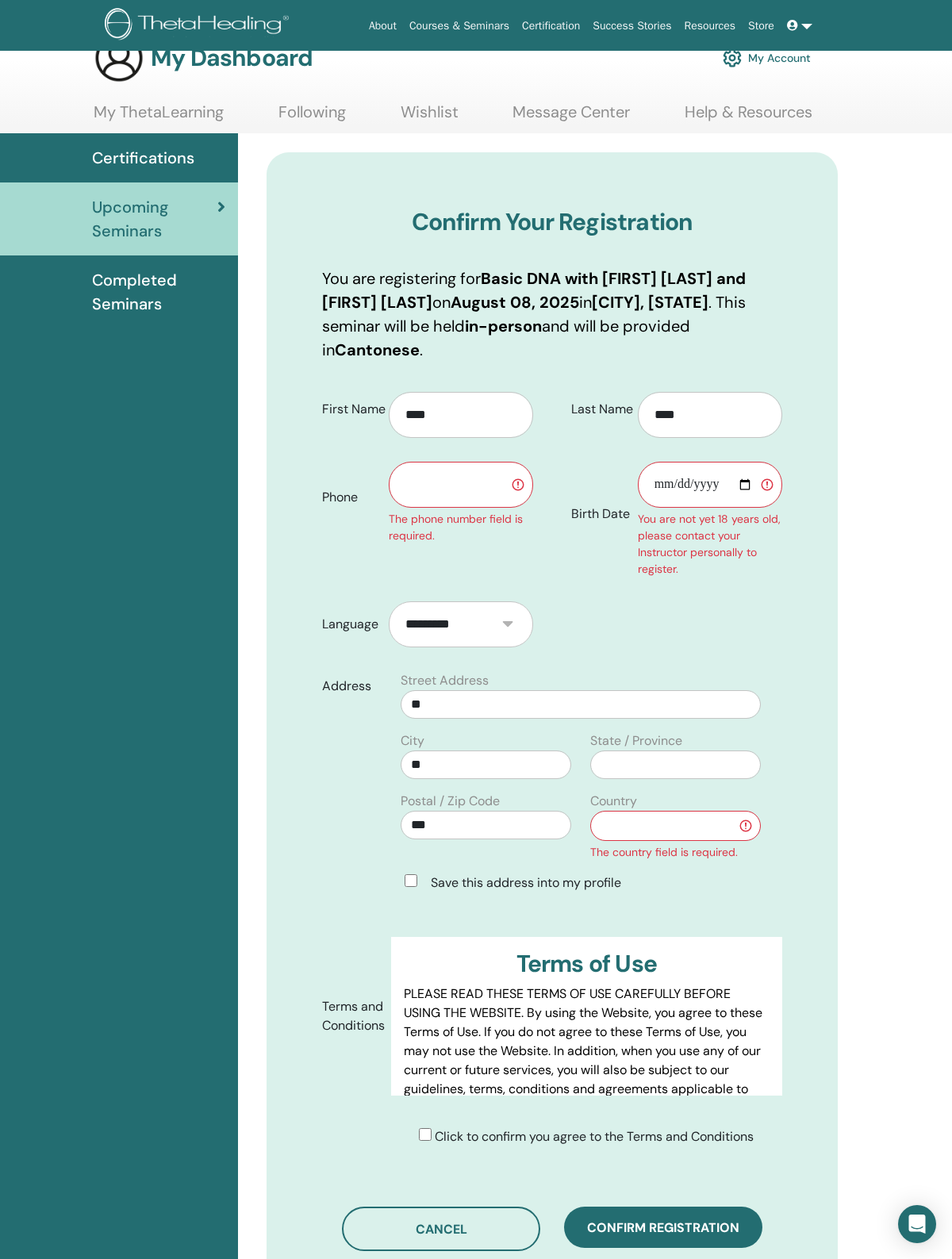 click at bounding box center [461, 485] 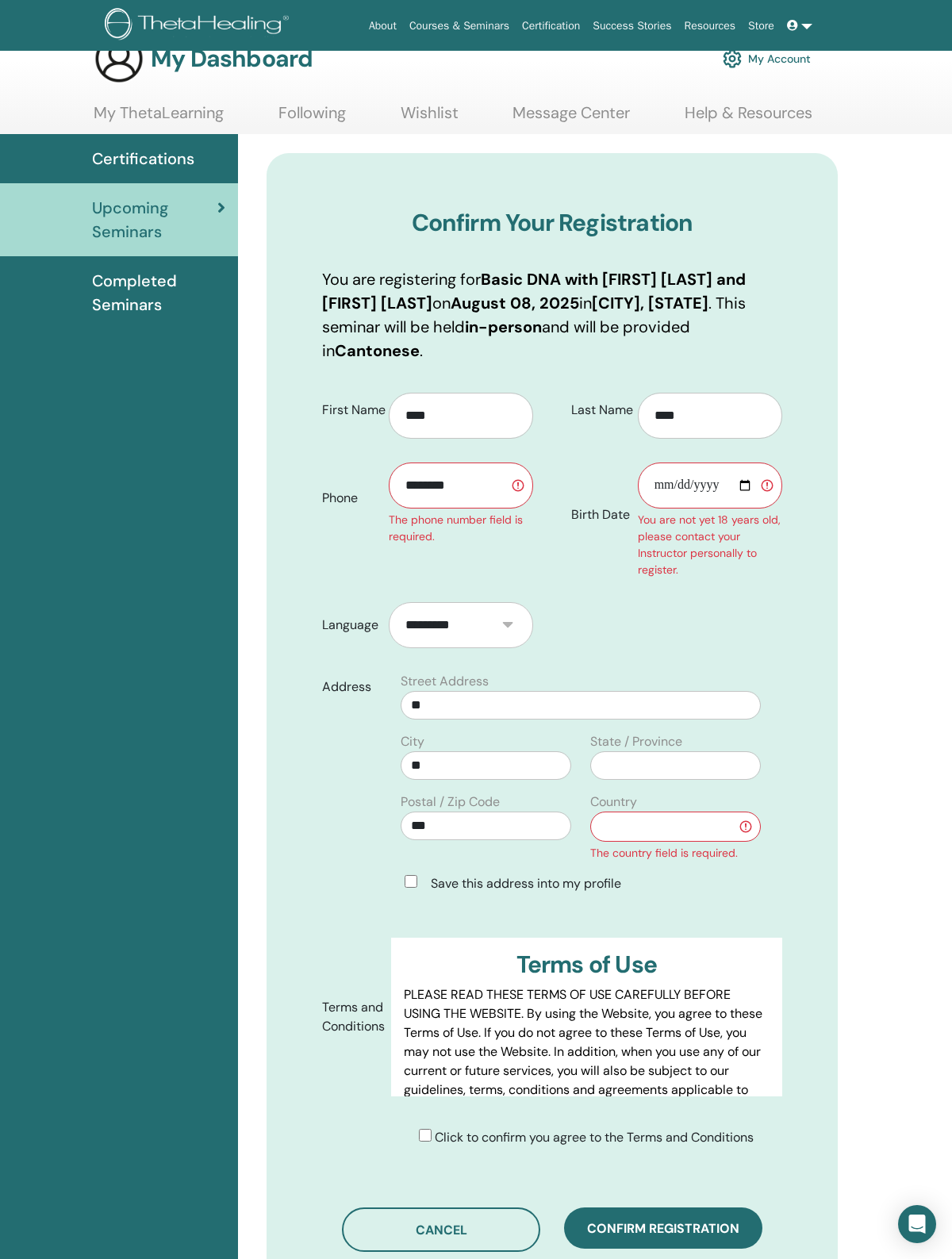type on "********" 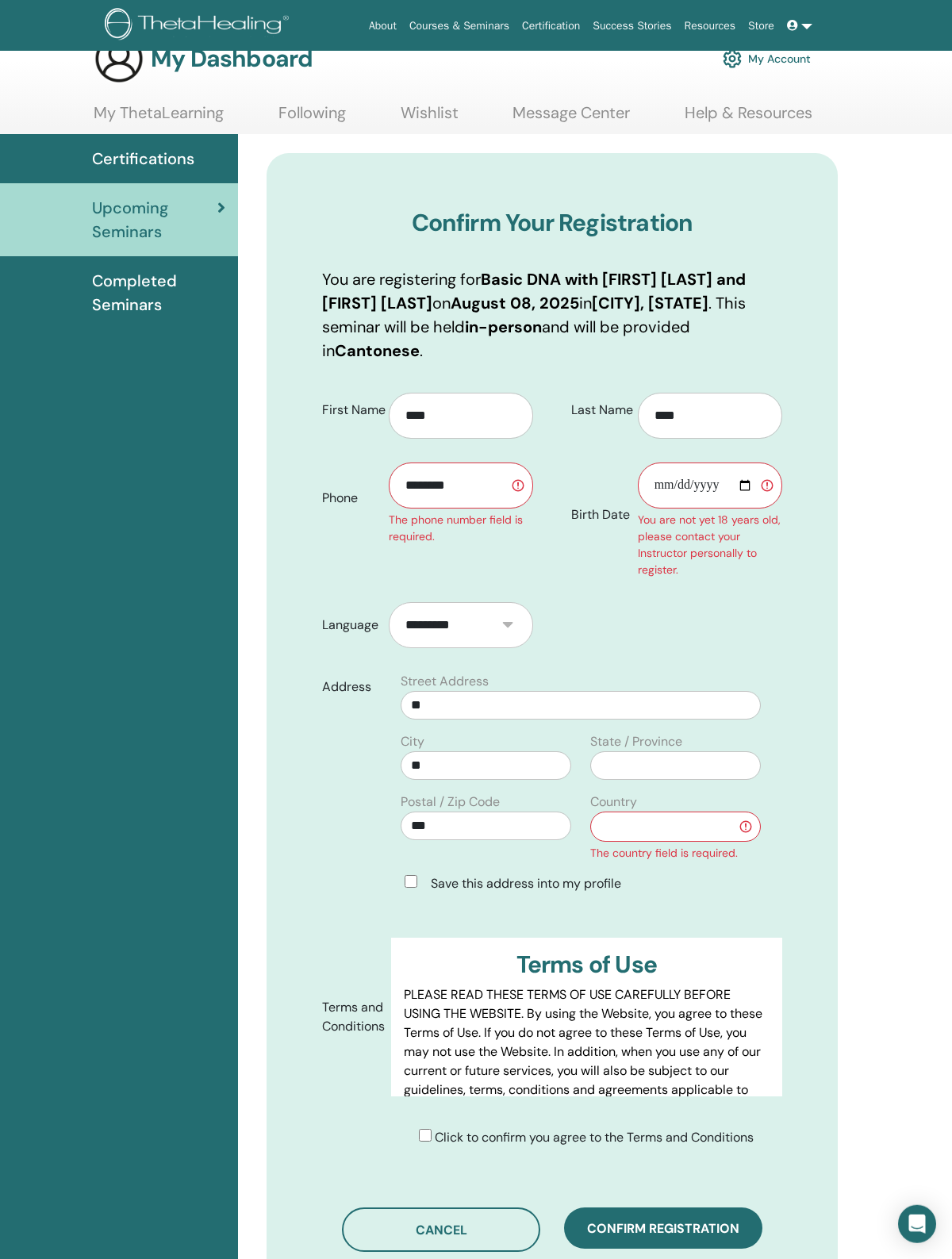 scroll, scrollTop: 36, scrollLeft: 0, axis: vertical 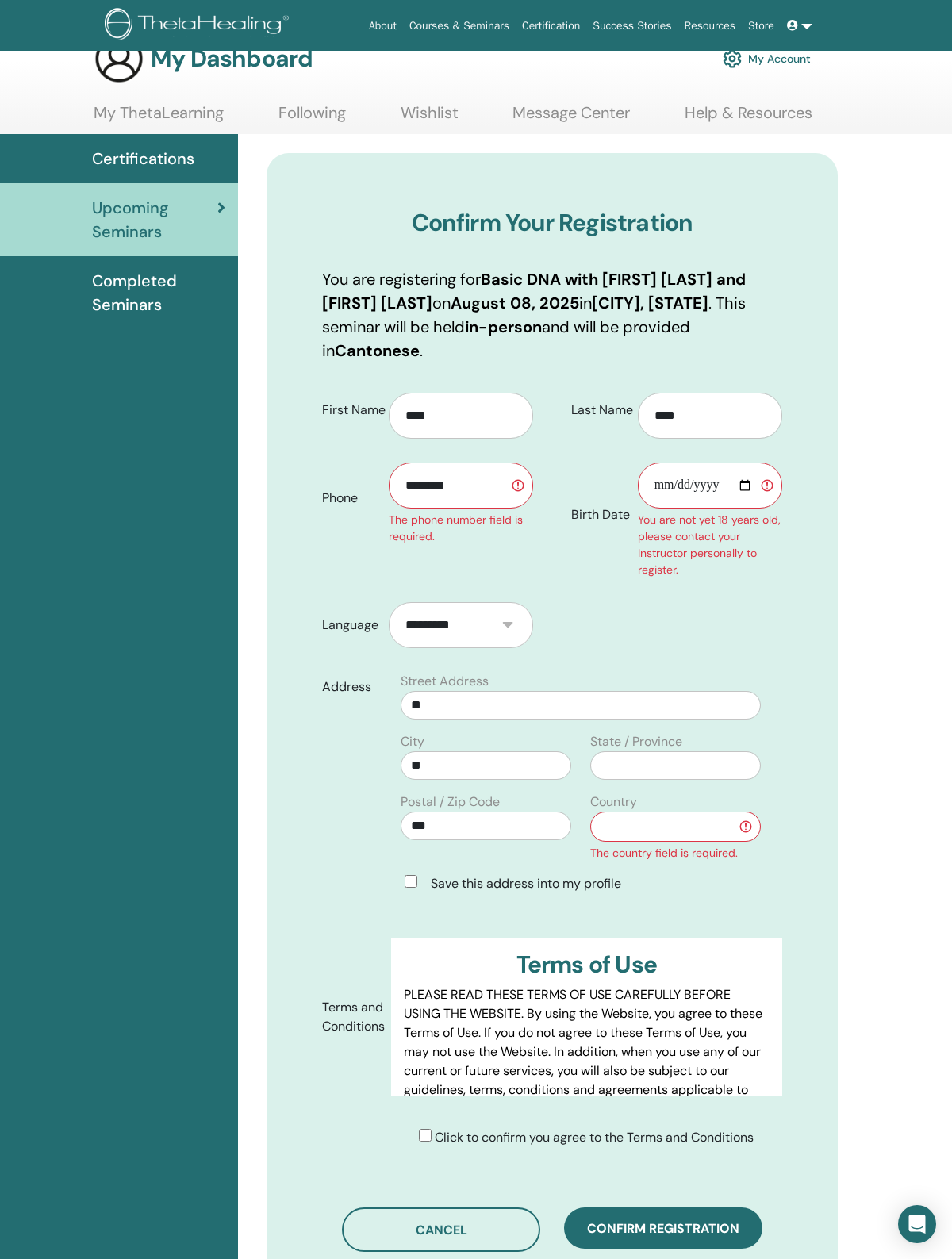 click on "**********" at bounding box center [710, 486] 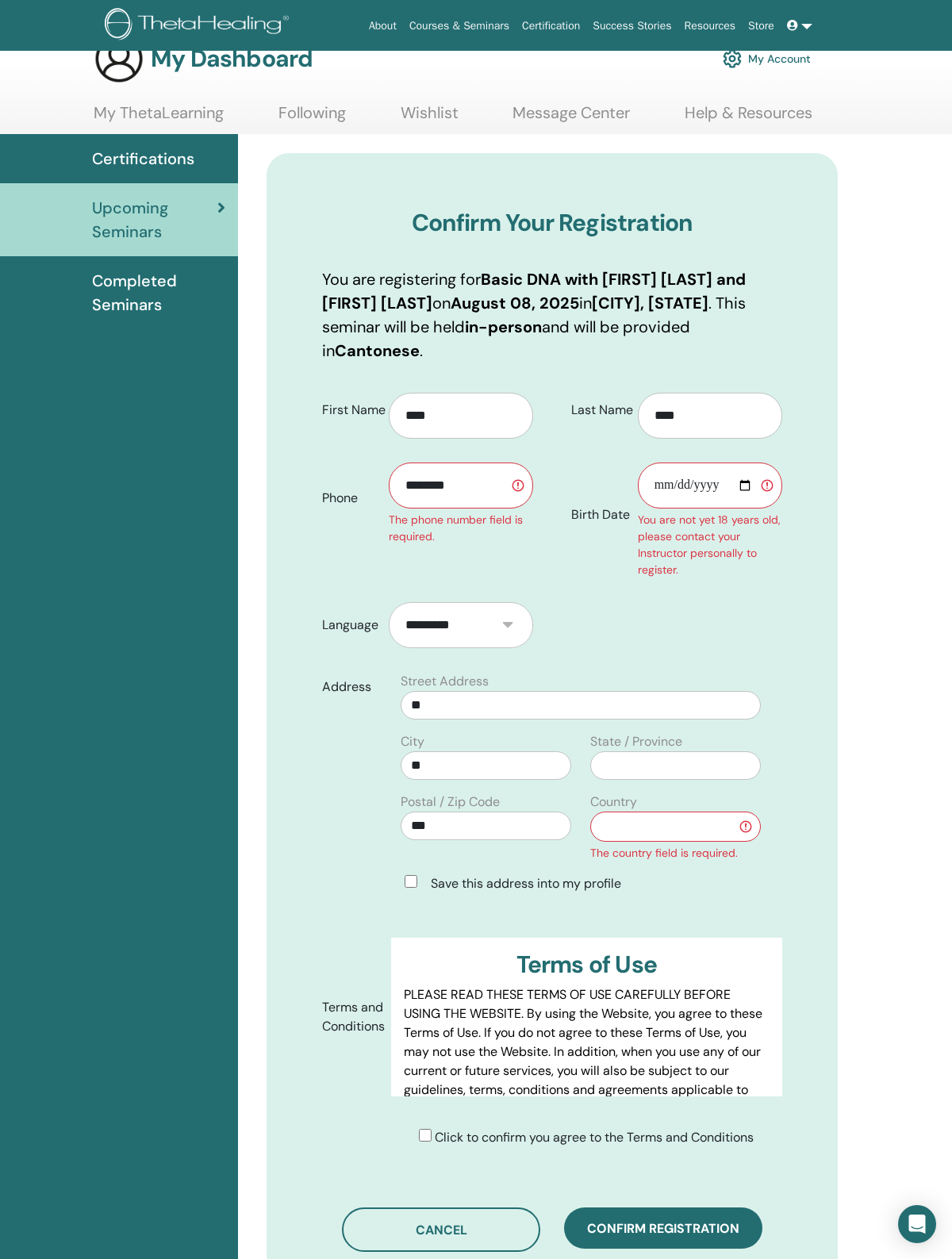 type on "**********" 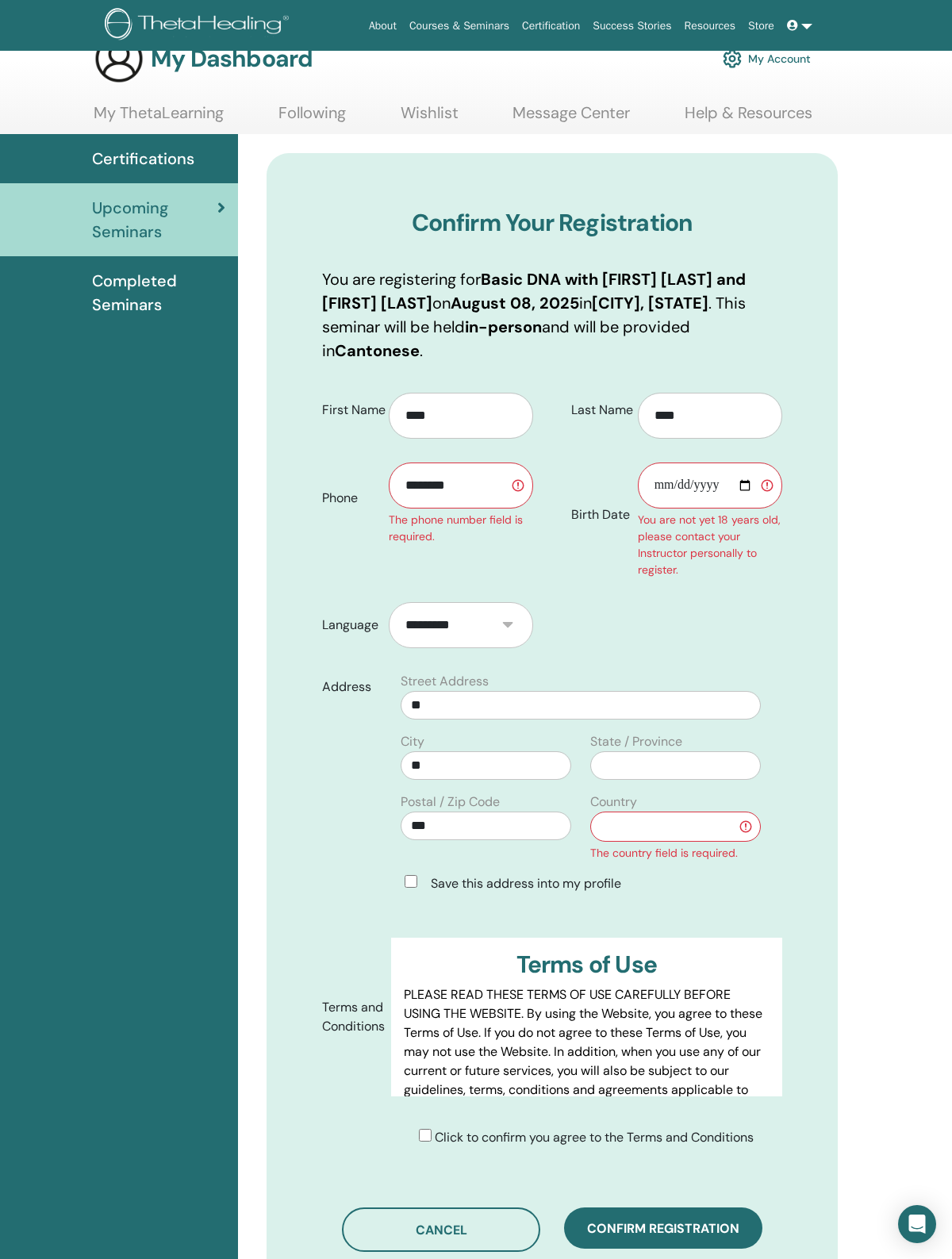 click on "********" at bounding box center [461, 486] 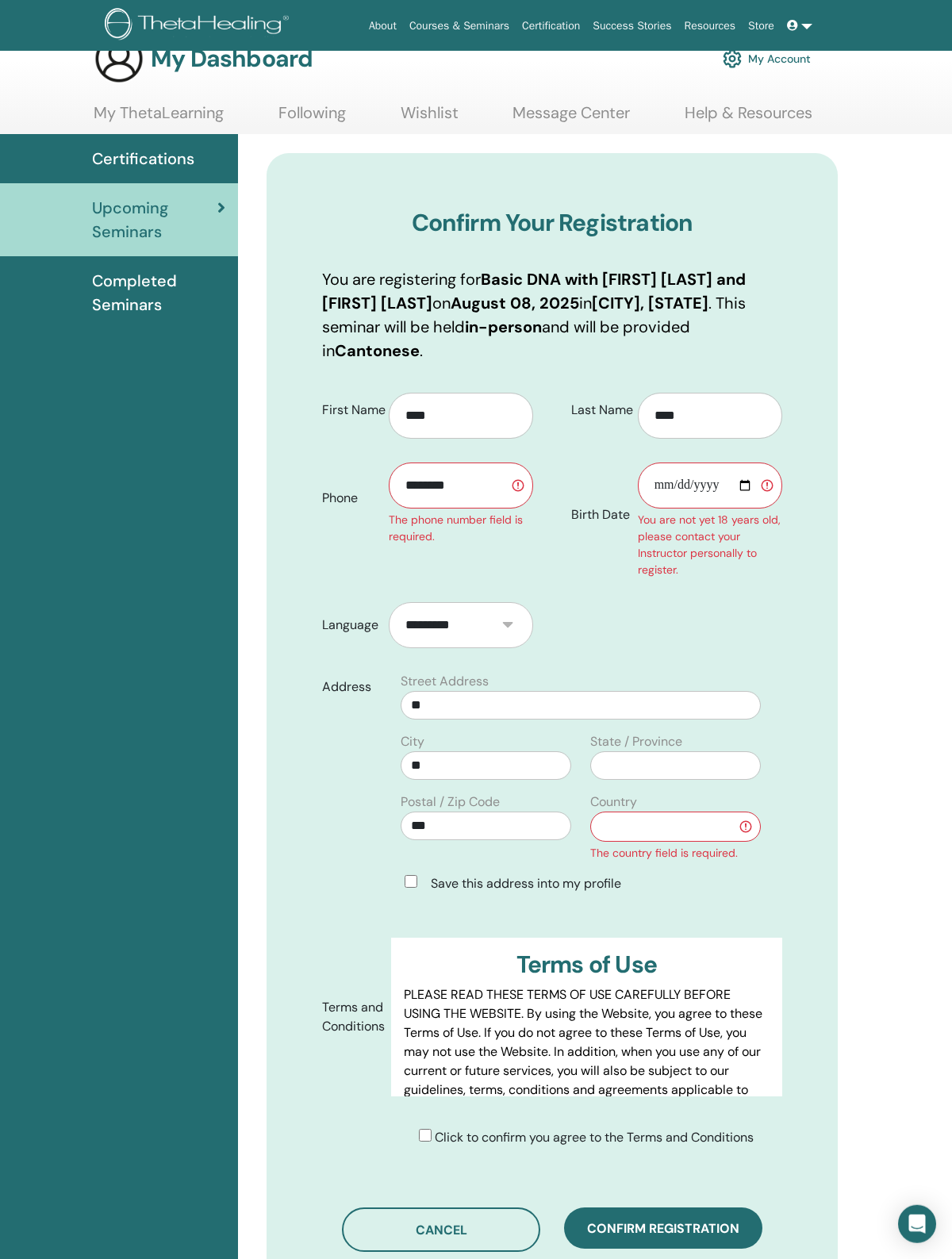 click on "**********" at bounding box center [675, 827] 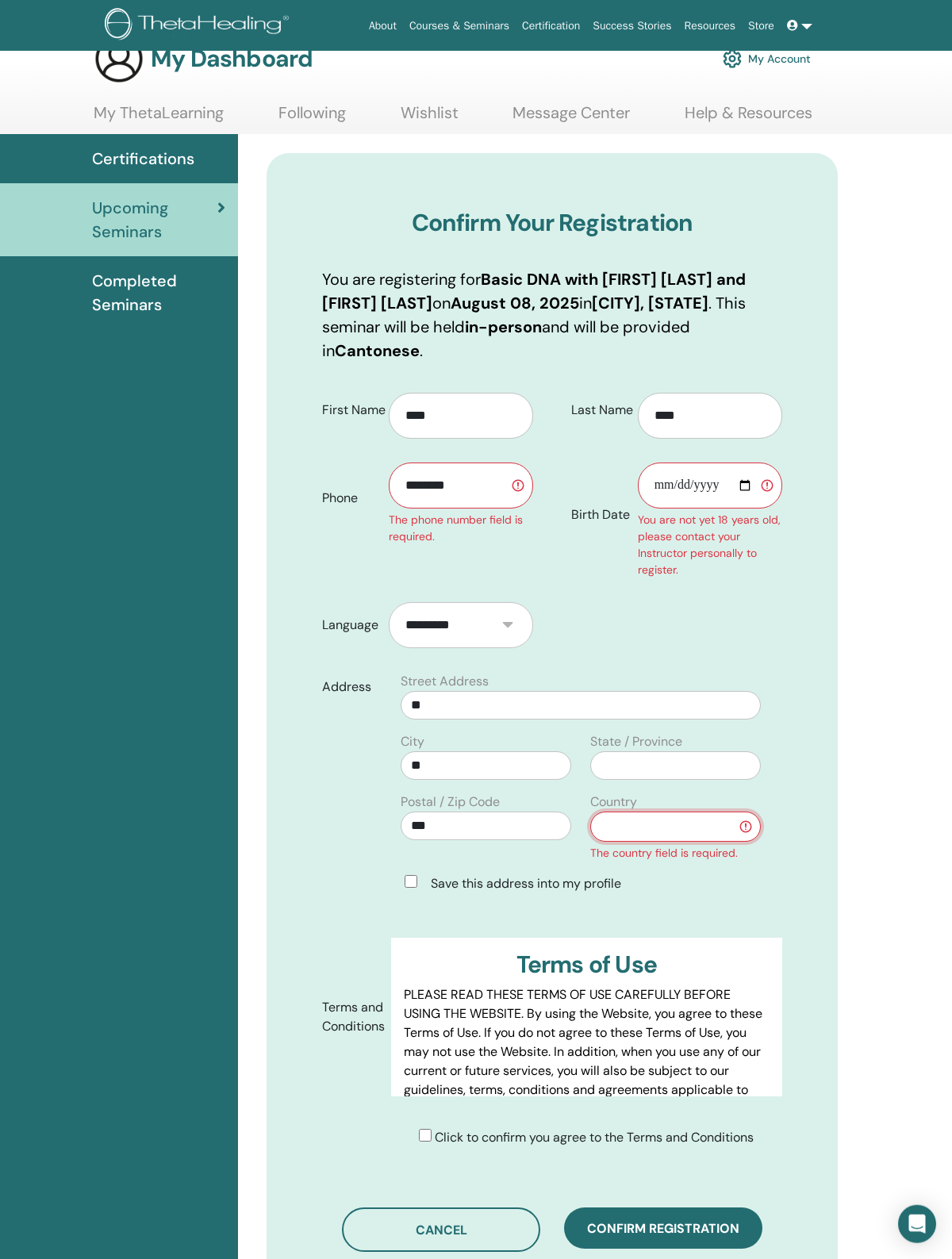 click on "**********" at bounding box center (675, 827) 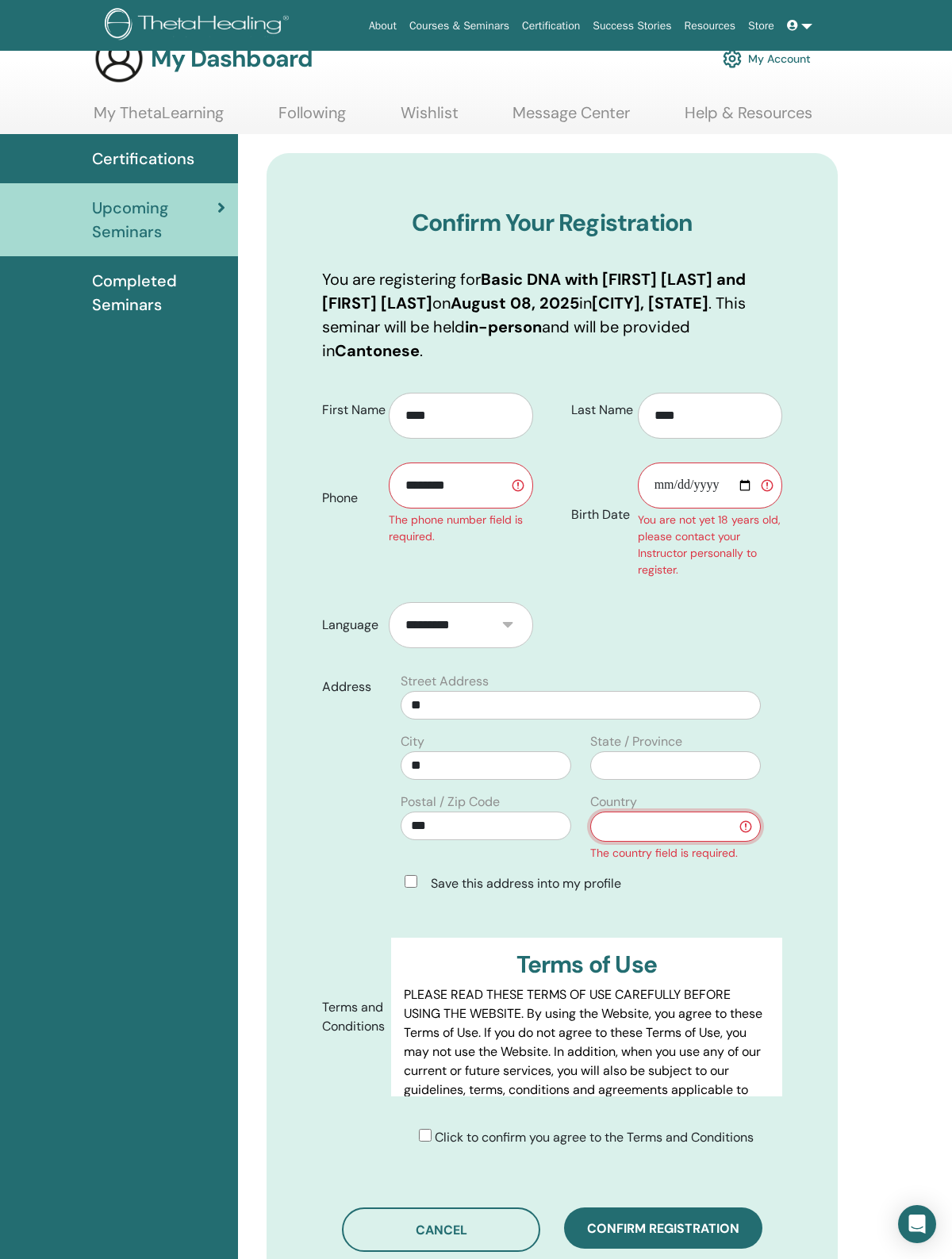 select on "**" 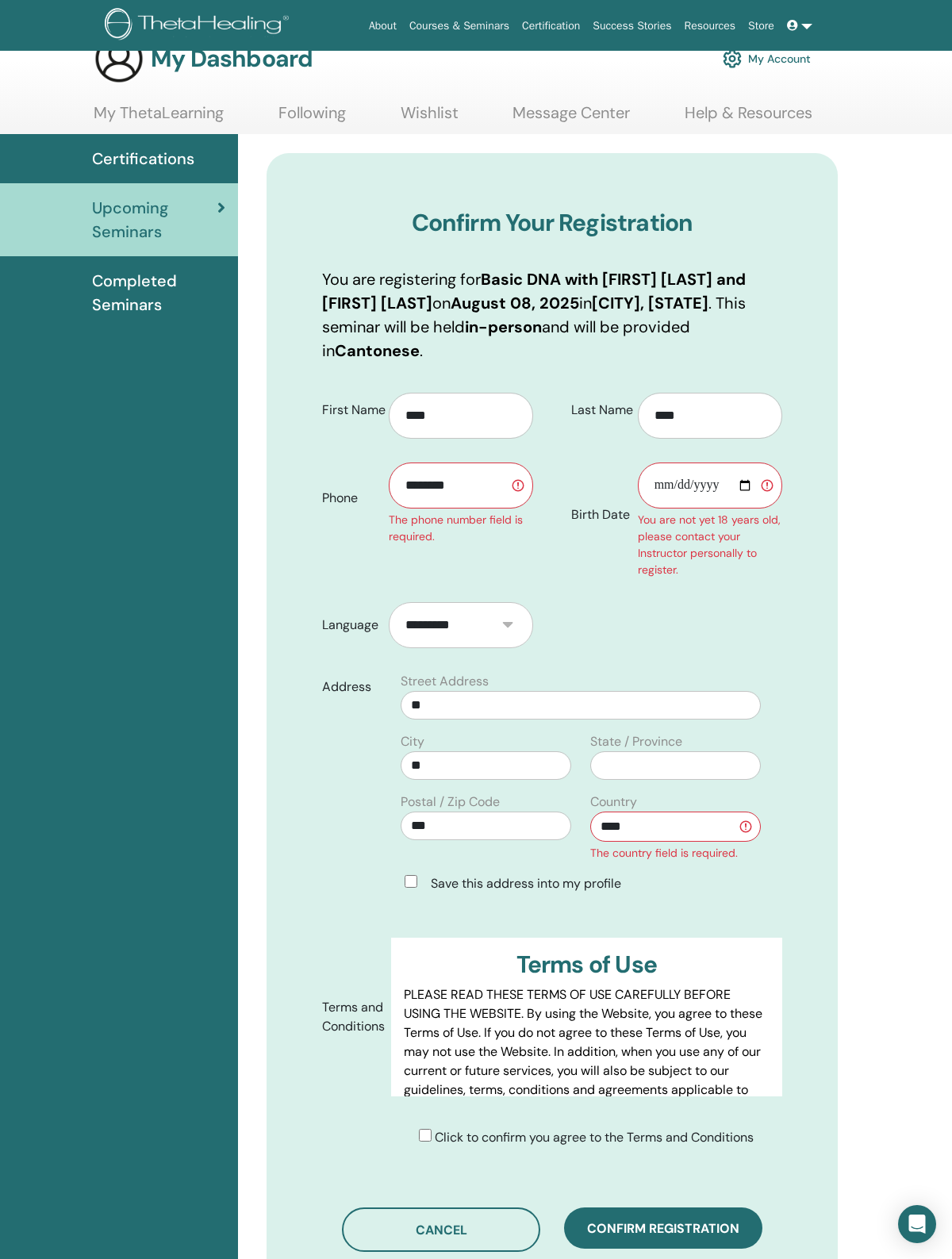 click on "Confirm registration" at bounding box center [663, 1228] 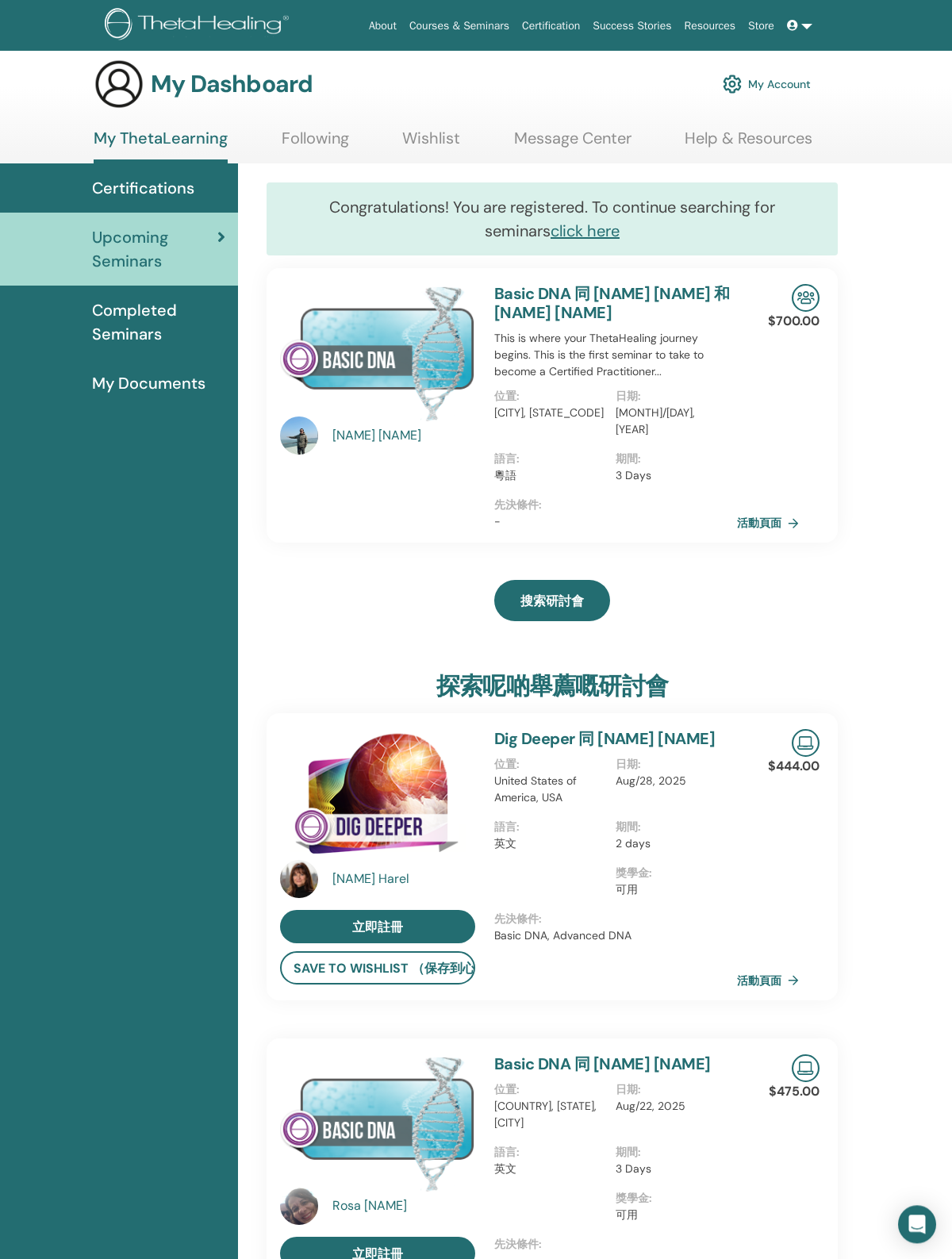 scroll, scrollTop: 0, scrollLeft: 0, axis: both 